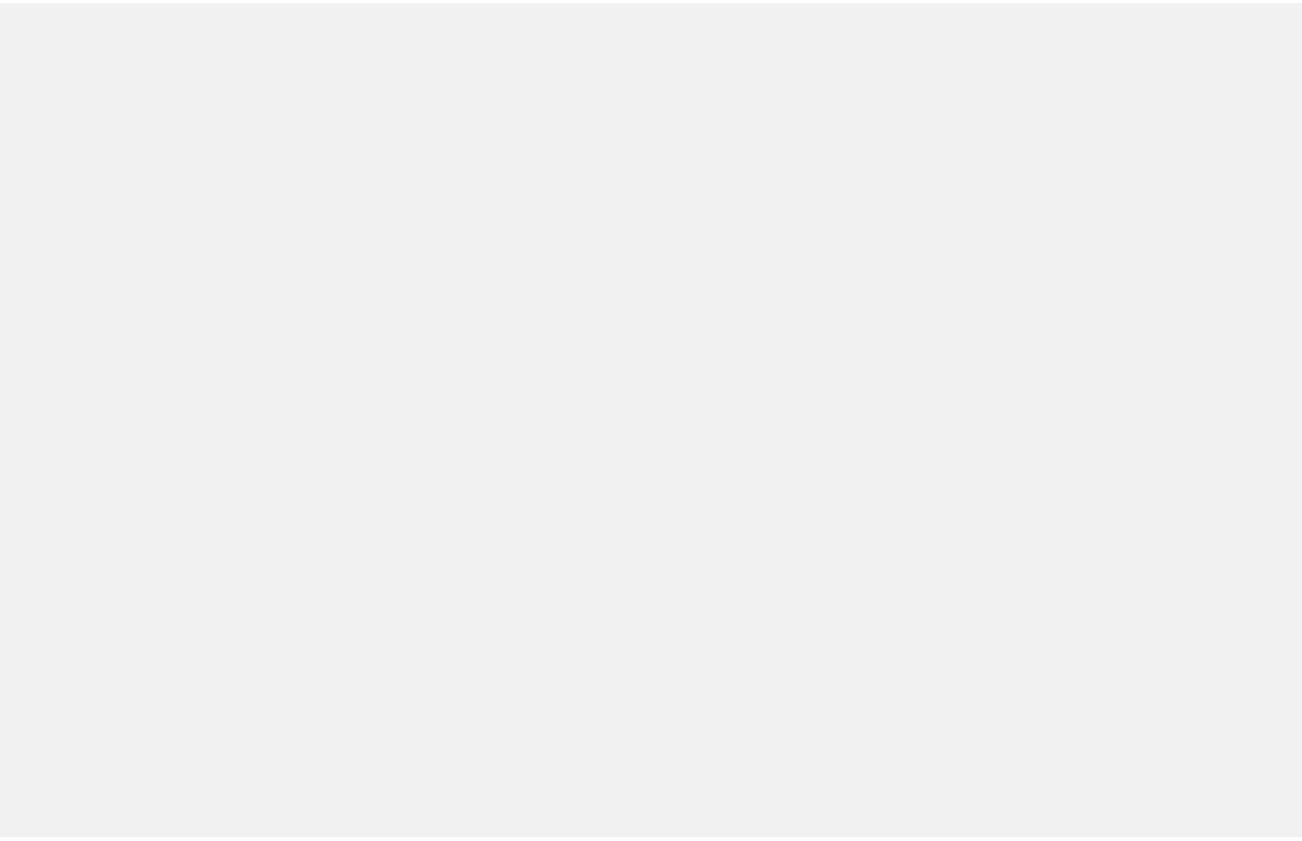 scroll, scrollTop: 0, scrollLeft: 0, axis: both 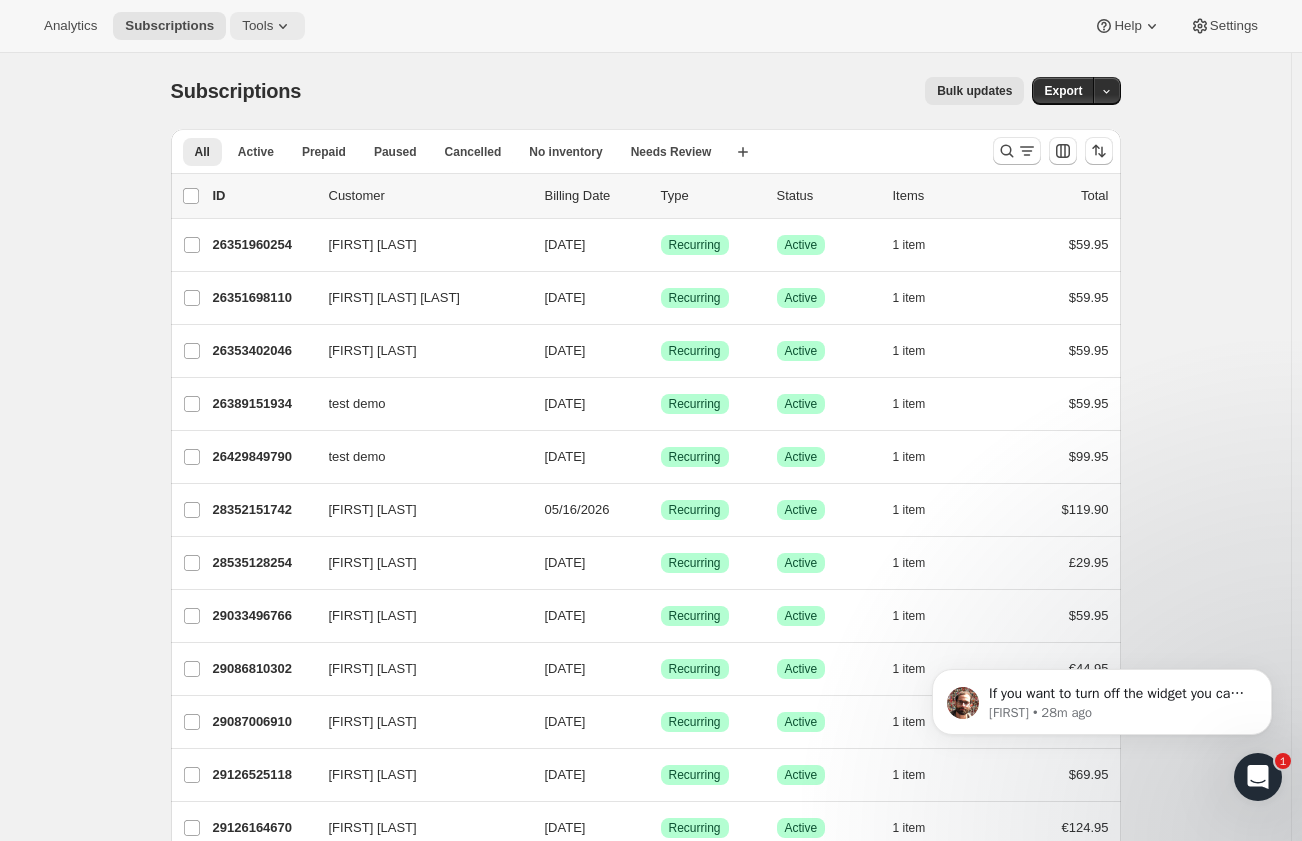 click 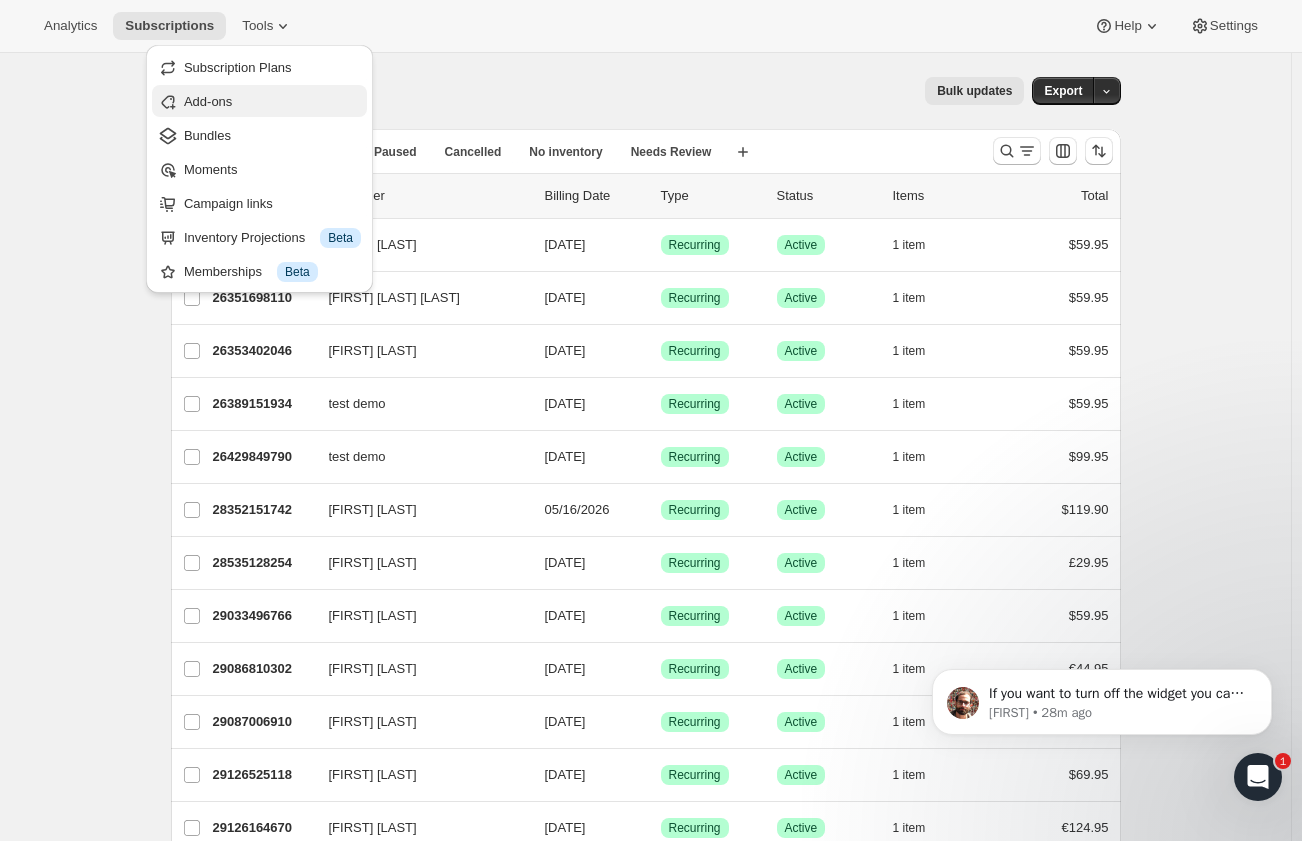 click on "Add-ons" at bounding box center [208, 101] 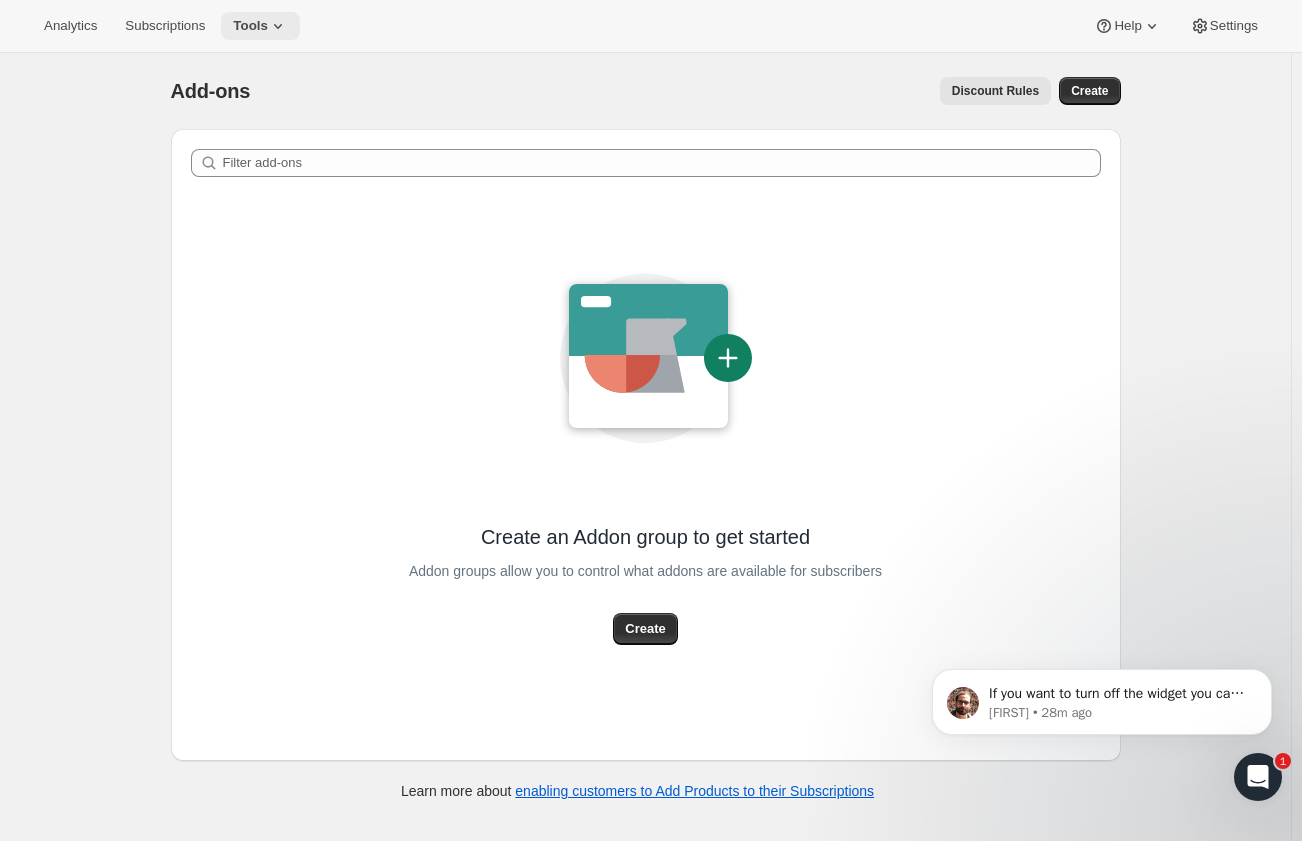 click on "Tools" at bounding box center (250, 26) 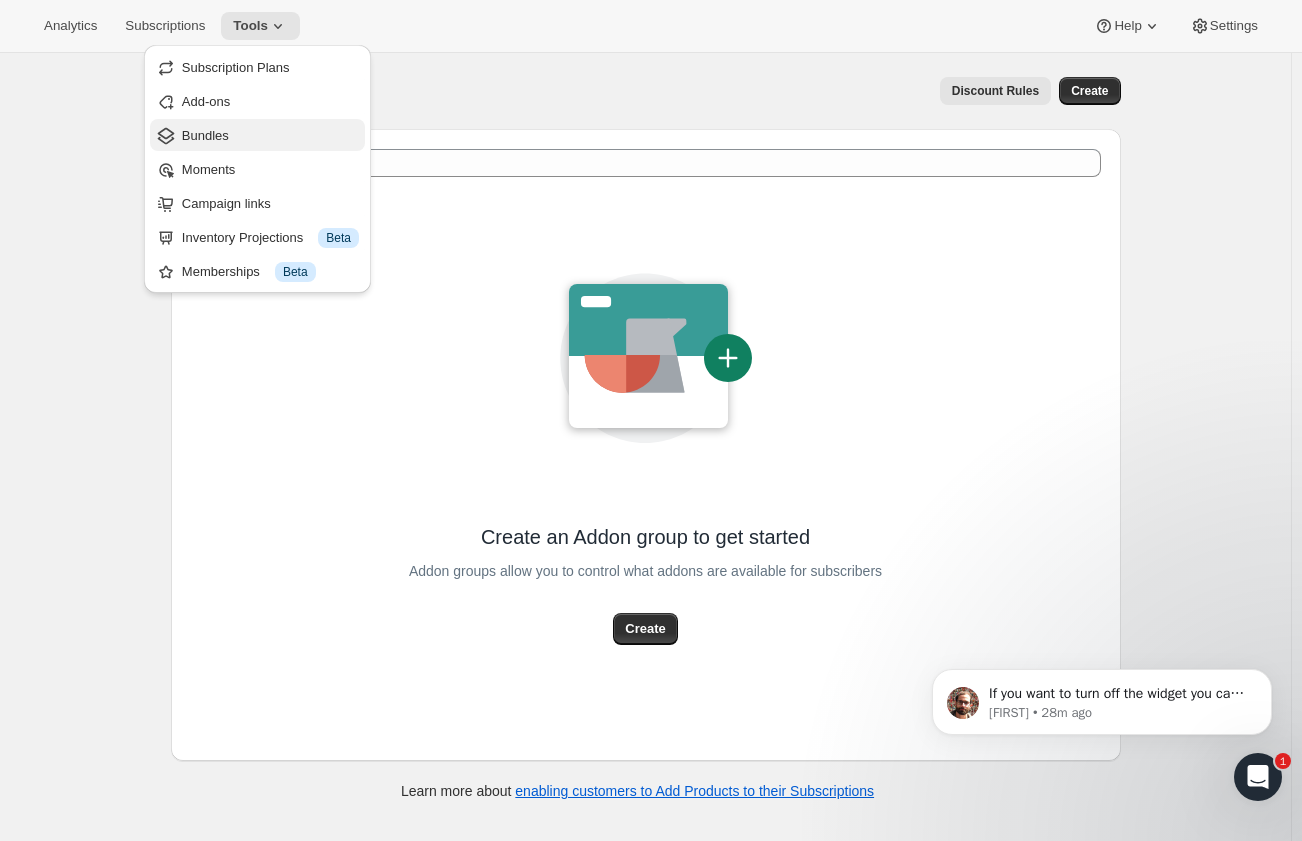 click on "Bundles" at bounding box center [205, 135] 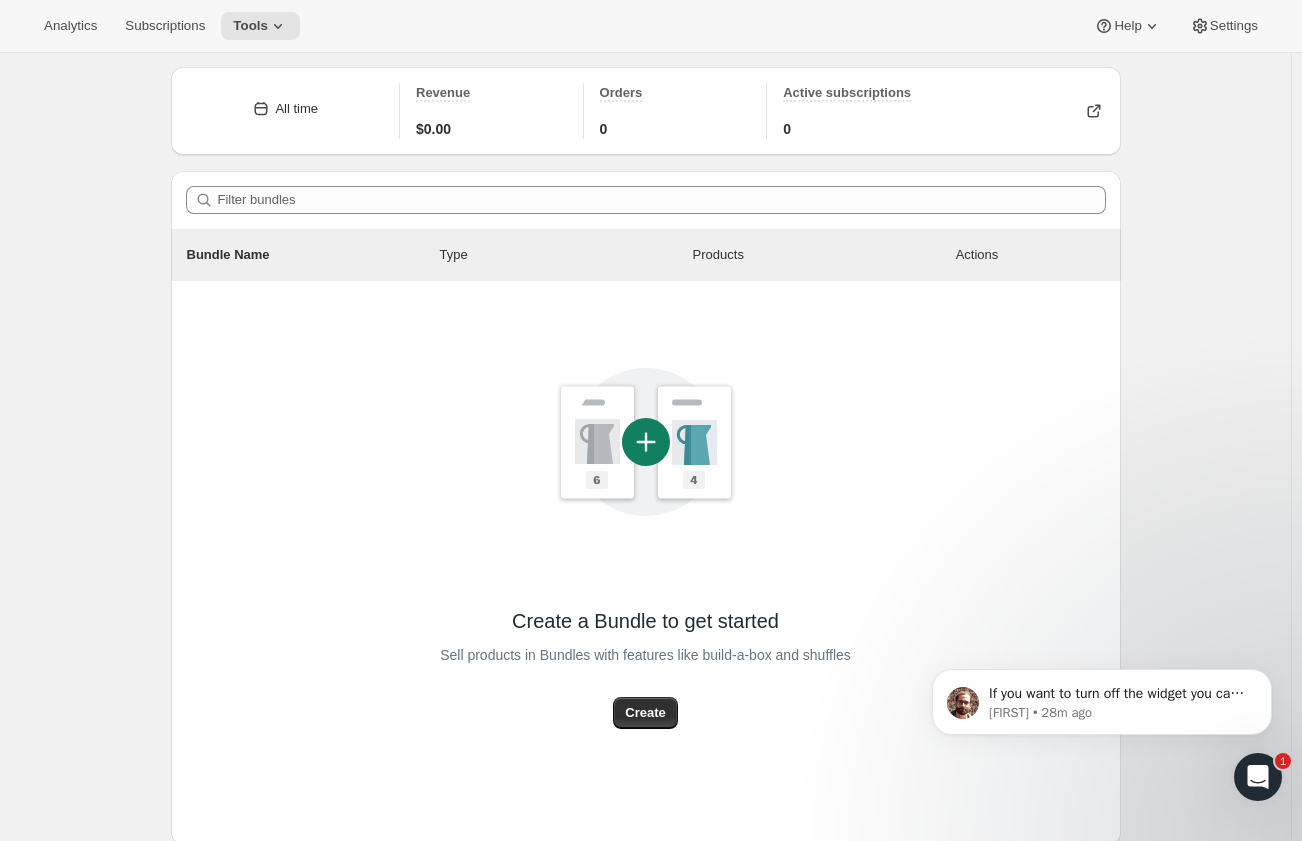 scroll, scrollTop: 0, scrollLeft: 0, axis: both 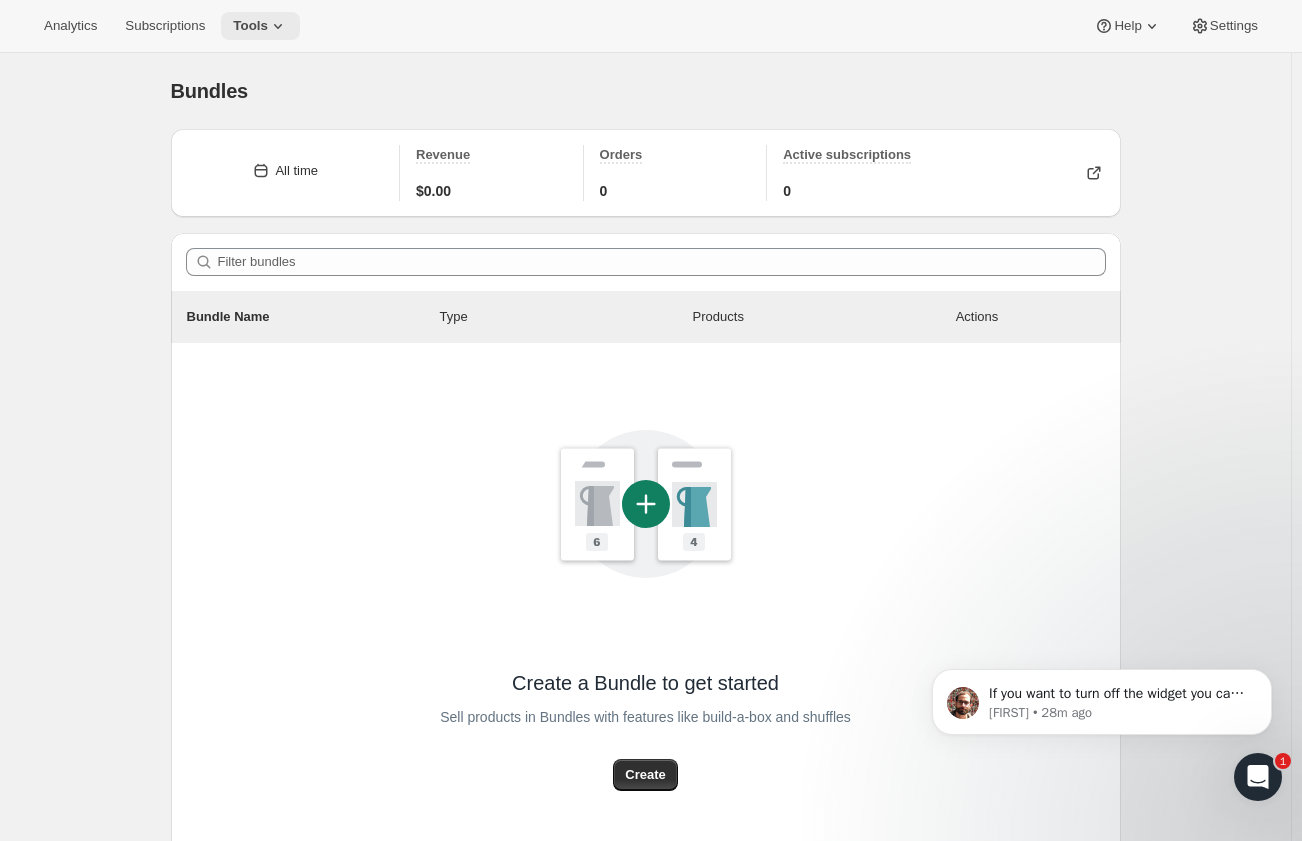 click on "Tools" at bounding box center (260, 26) 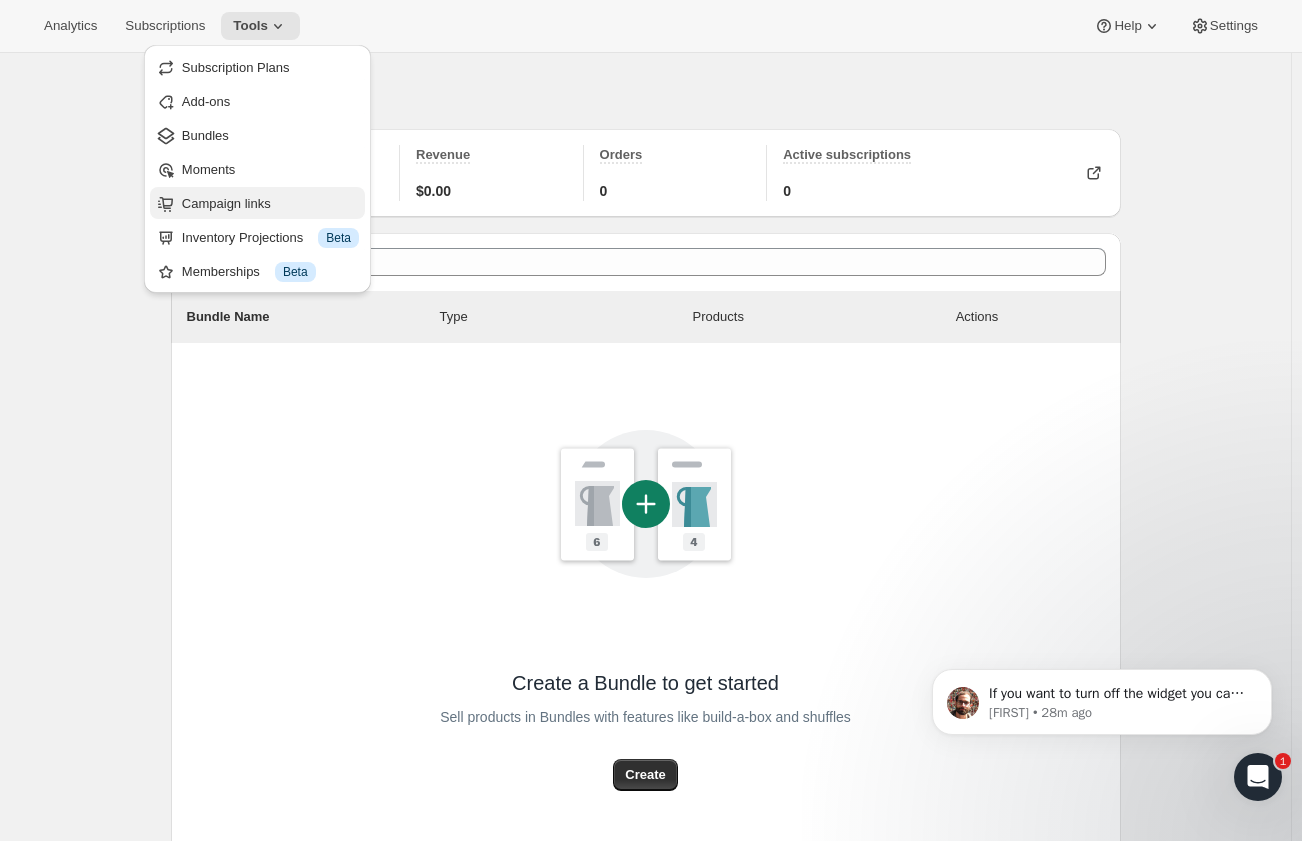 click on "Campaign links" at bounding box center [226, 203] 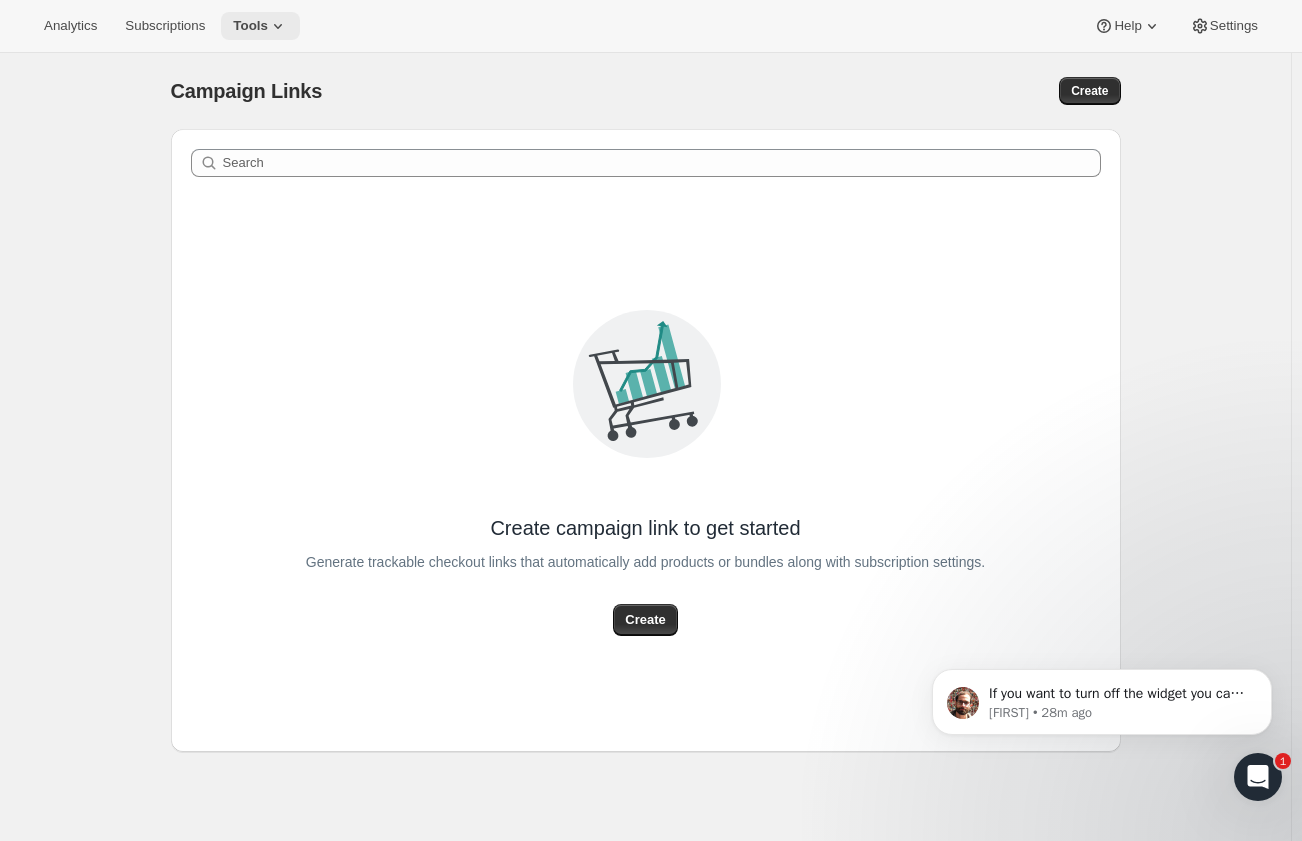 click 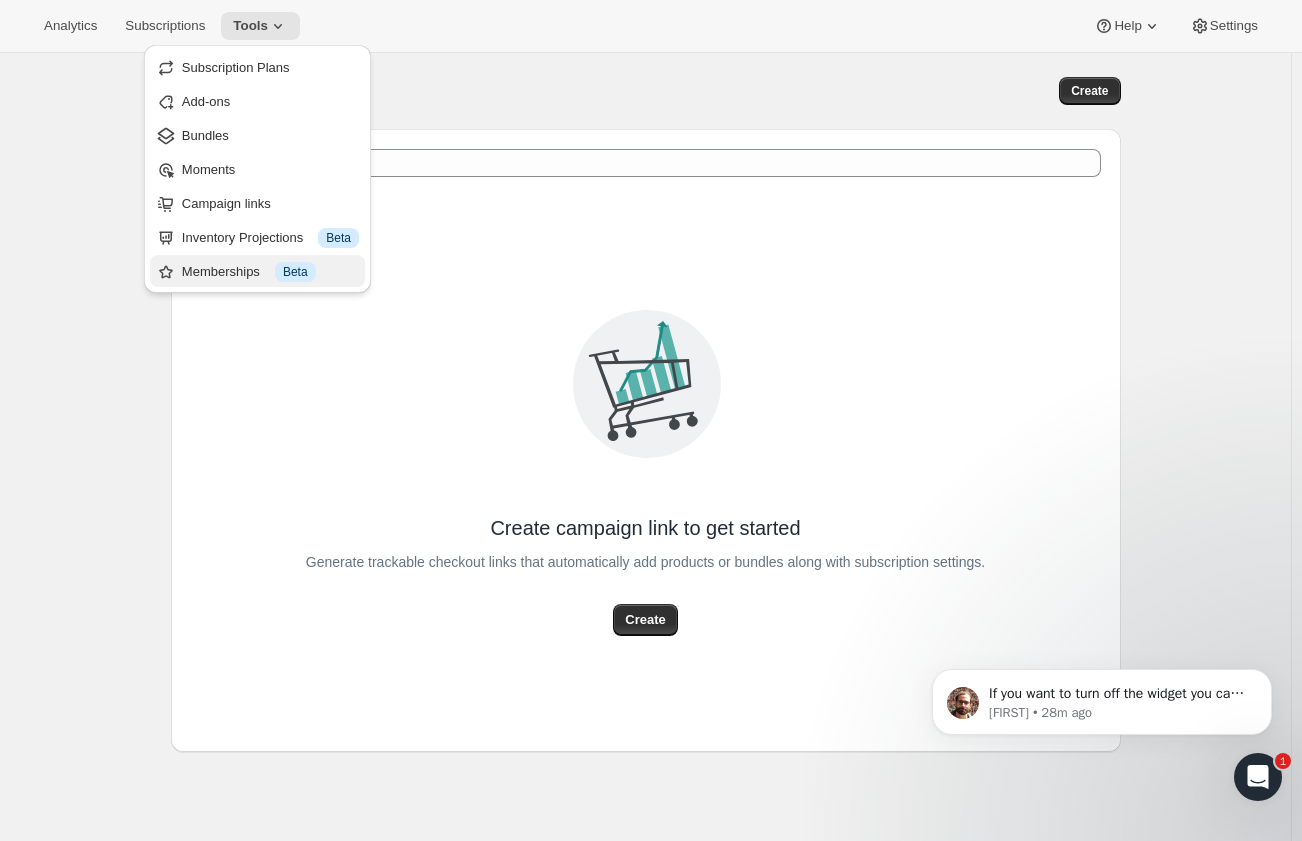 click on "Memberships Info Beta" at bounding box center [257, 271] 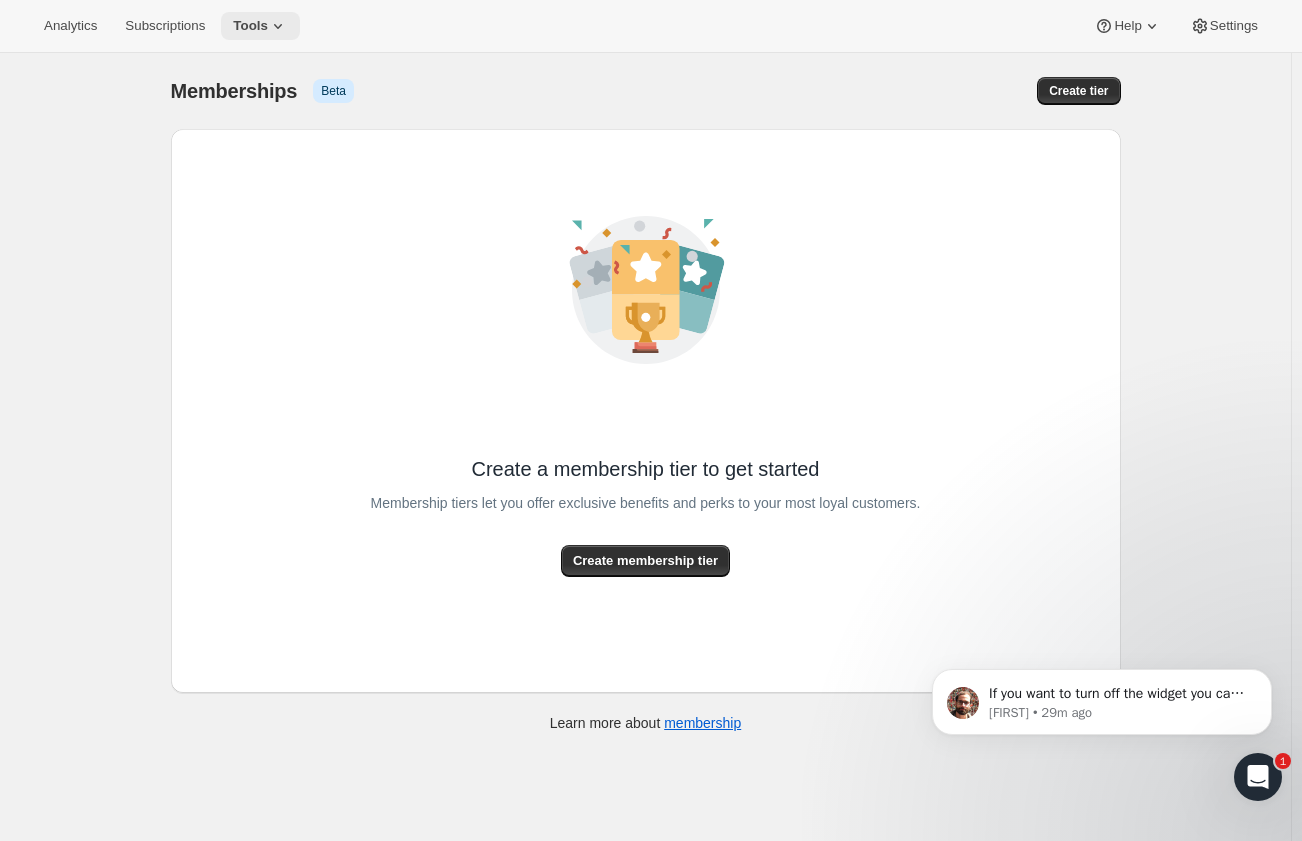 click on "Tools" at bounding box center [250, 26] 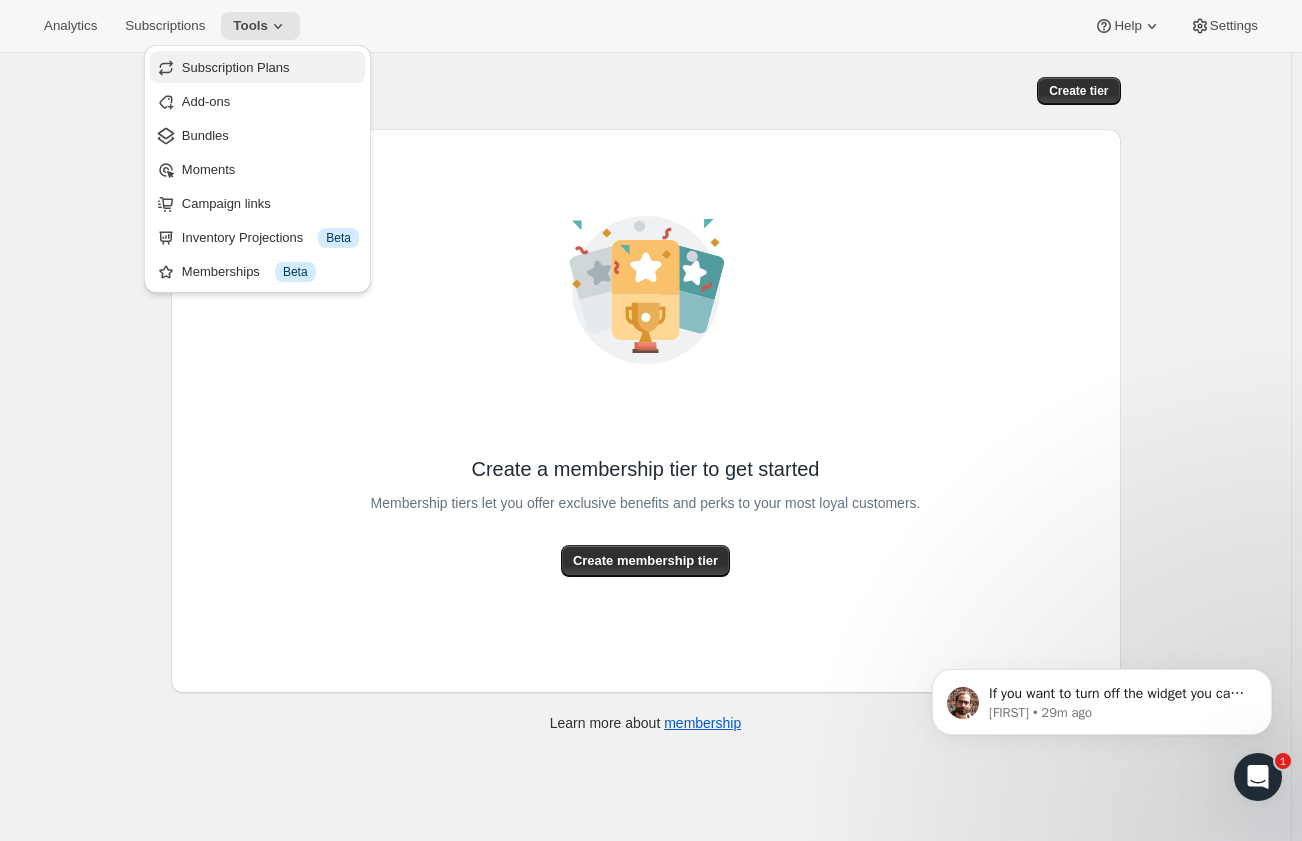 click on "Subscription Plans" at bounding box center [236, 67] 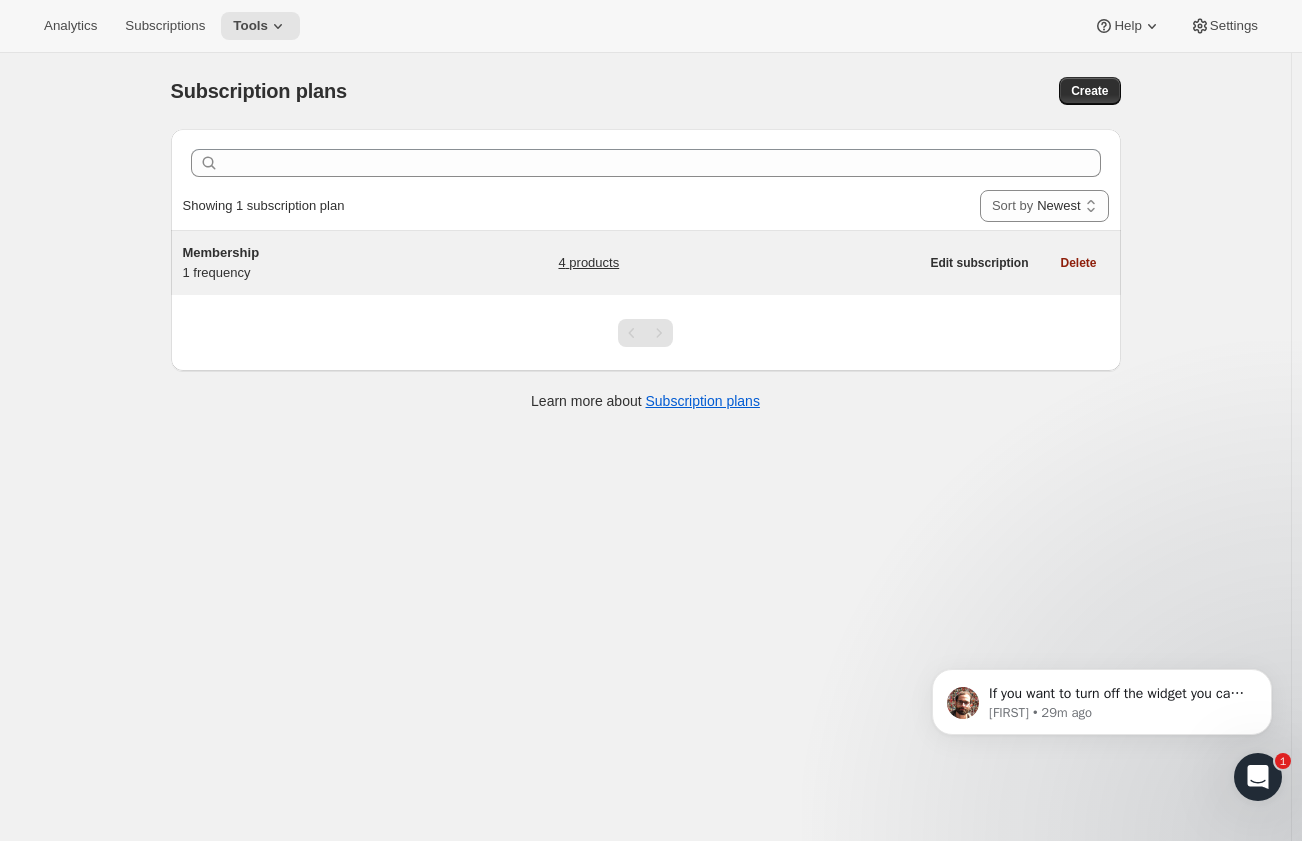 click on "4   products" at bounding box center [588, 263] 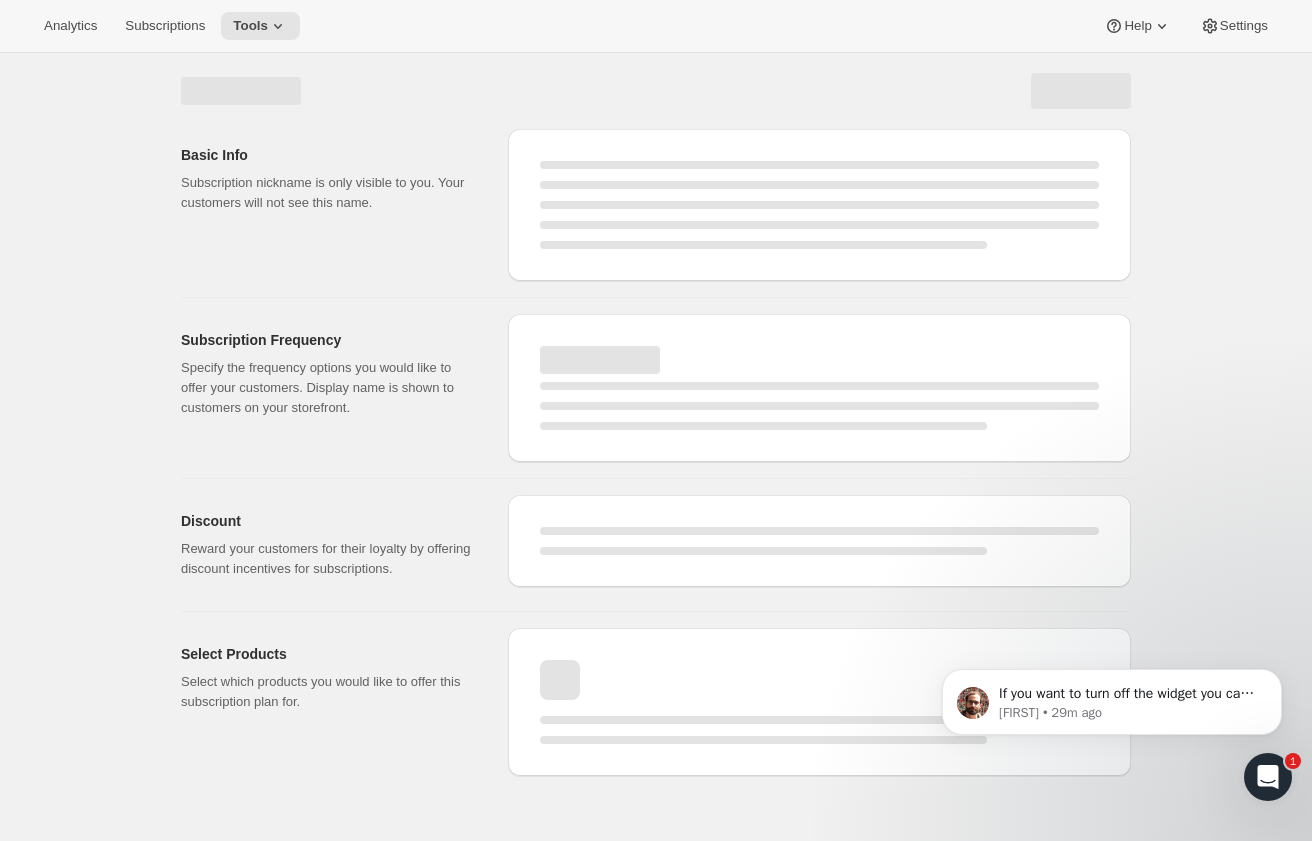 select on "WEEK" 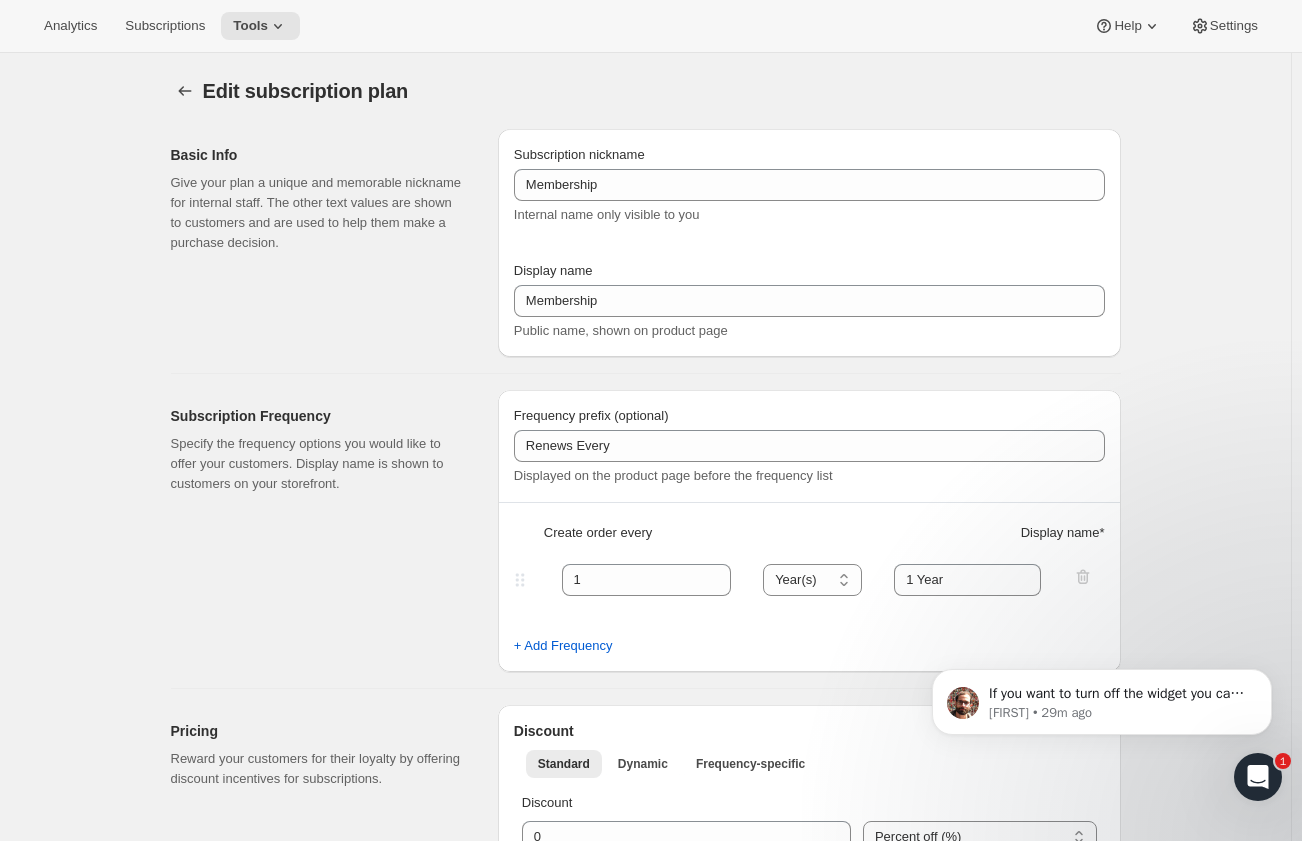 type on "Membership" 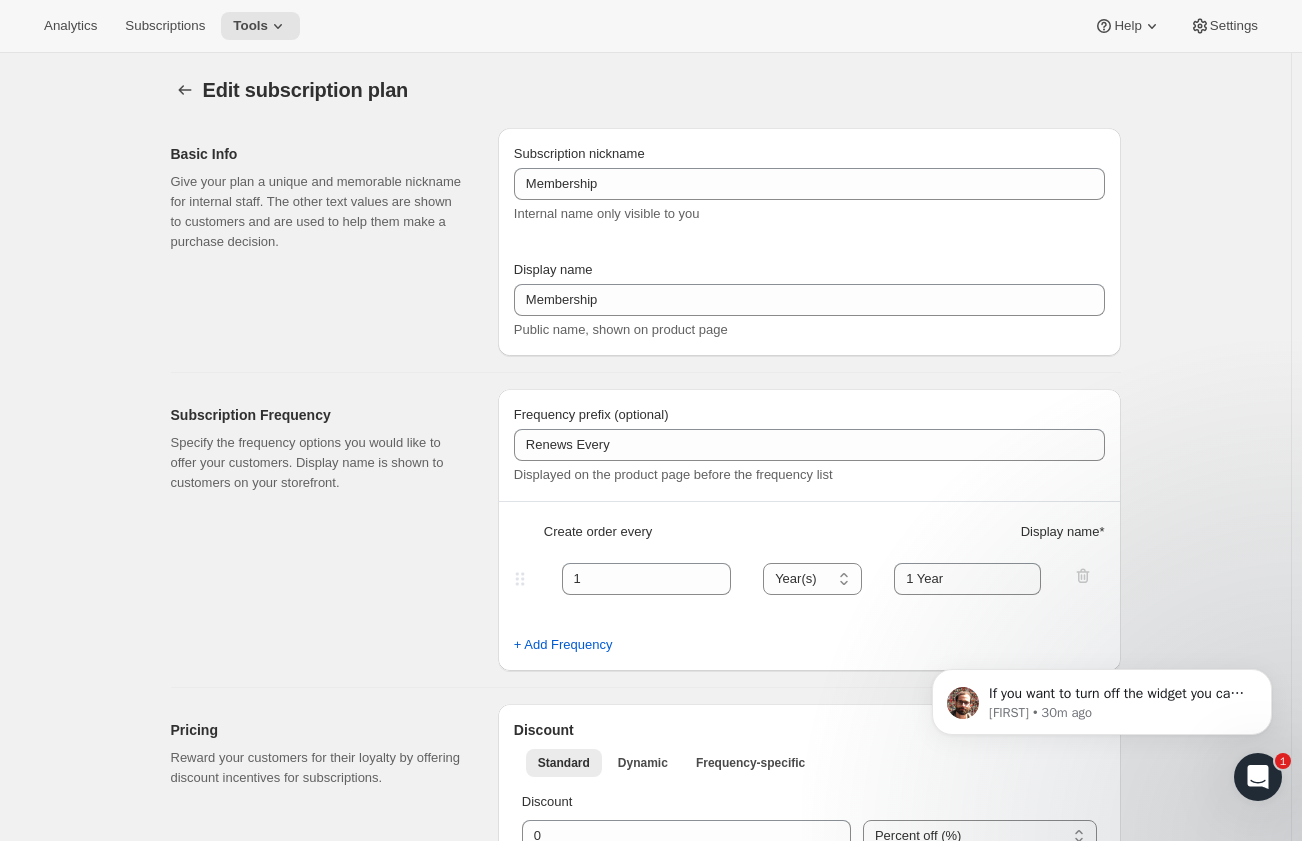 scroll, scrollTop: 0, scrollLeft: 0, axis: both 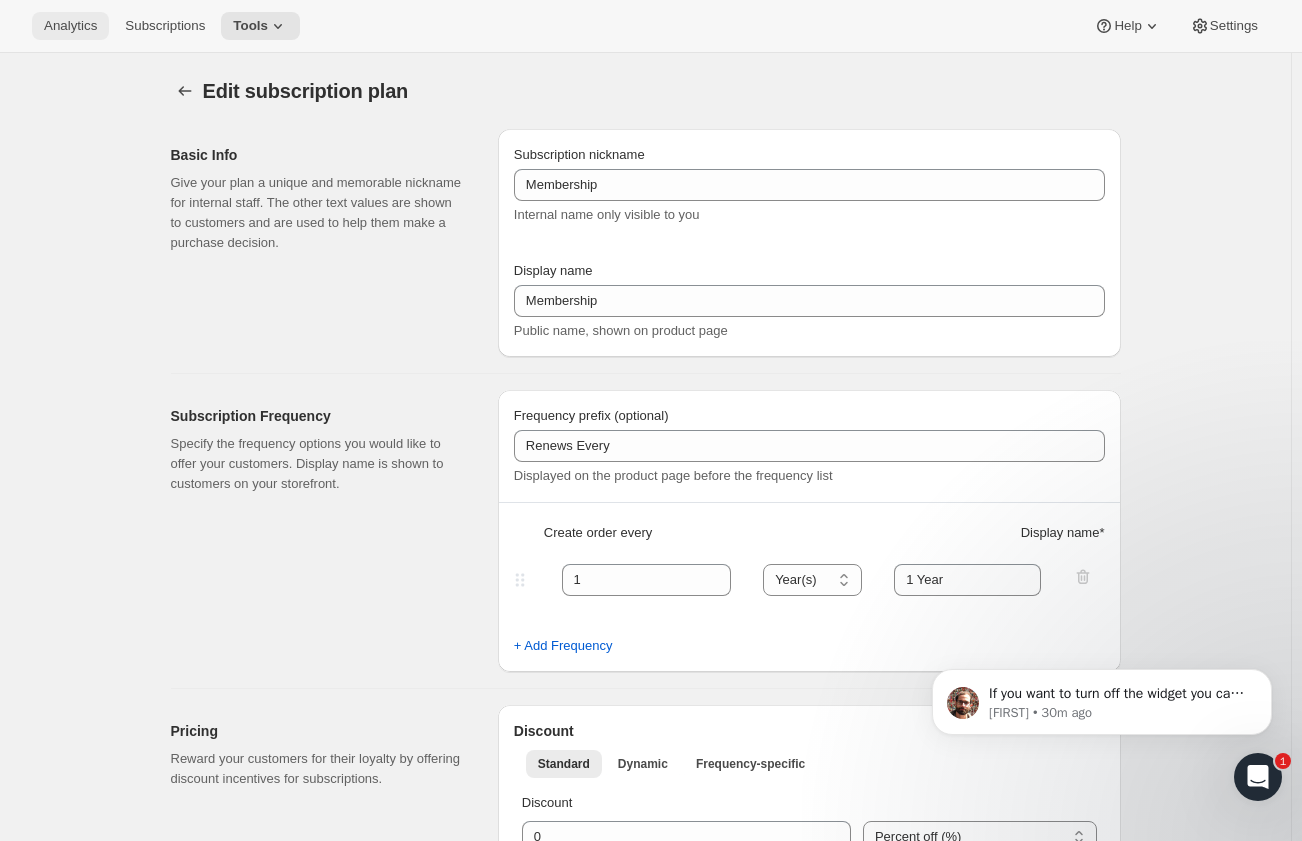 click on "Analytics" at bounding box center (70, 26) 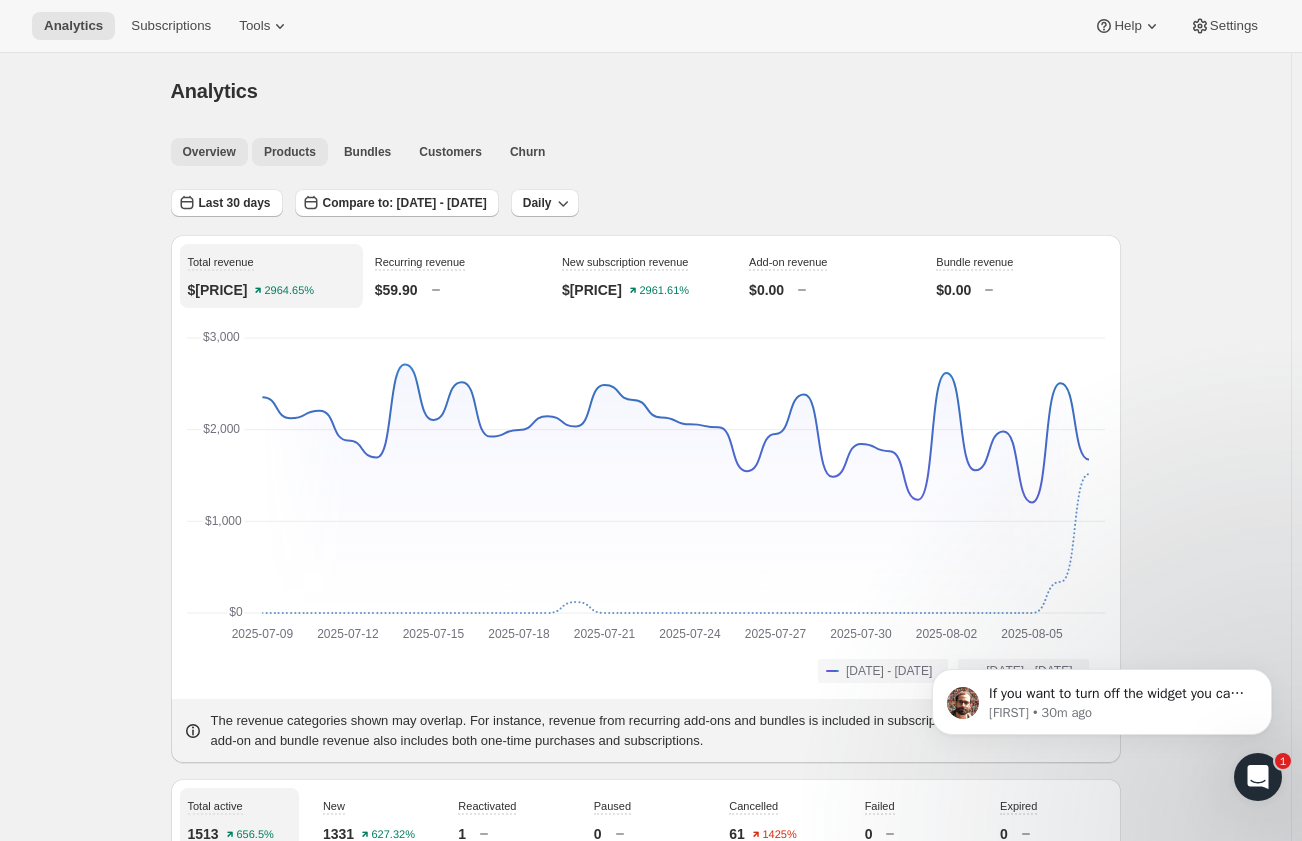 click on "Products" at bounding box center [290, 152] 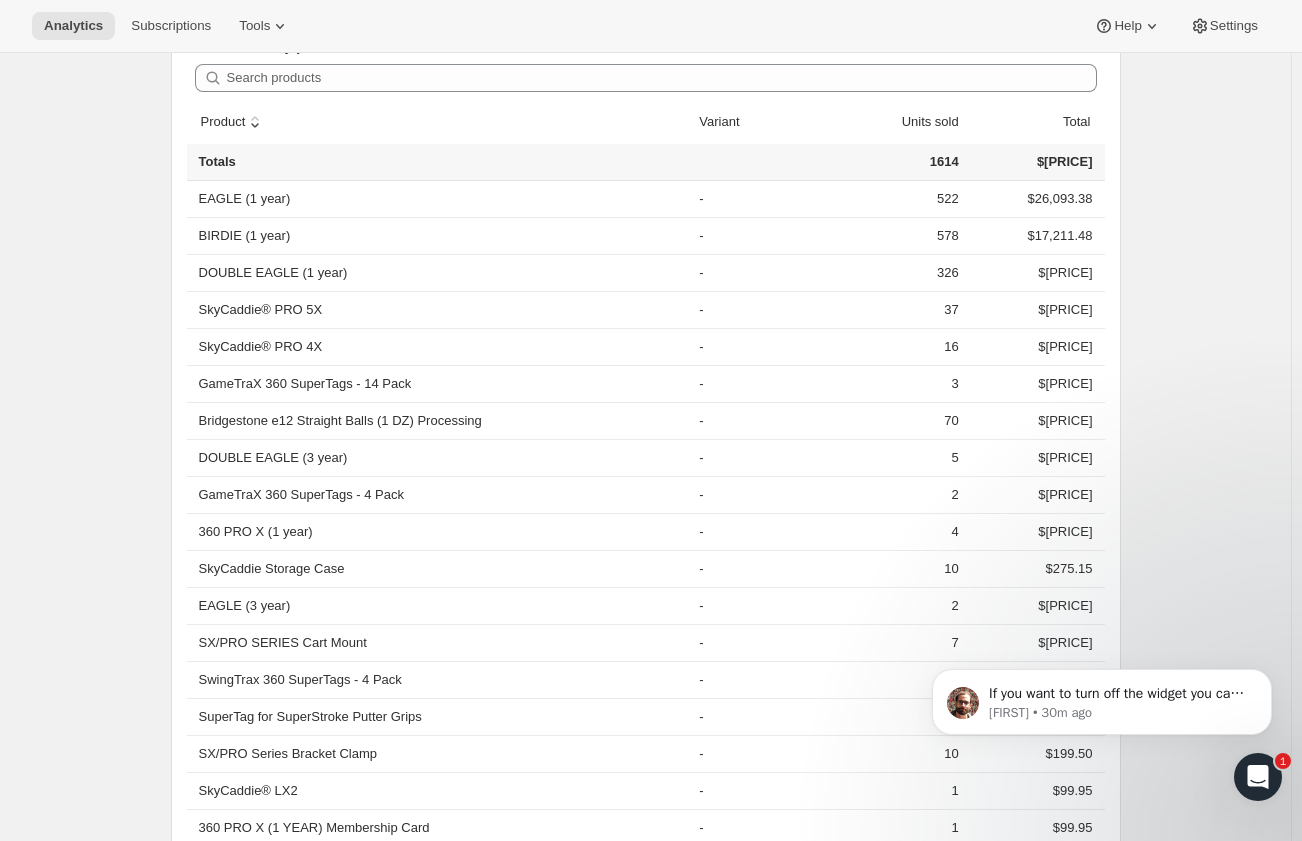 scroll, scrollTop: 557, scrollLeft: 0, axis: vertical 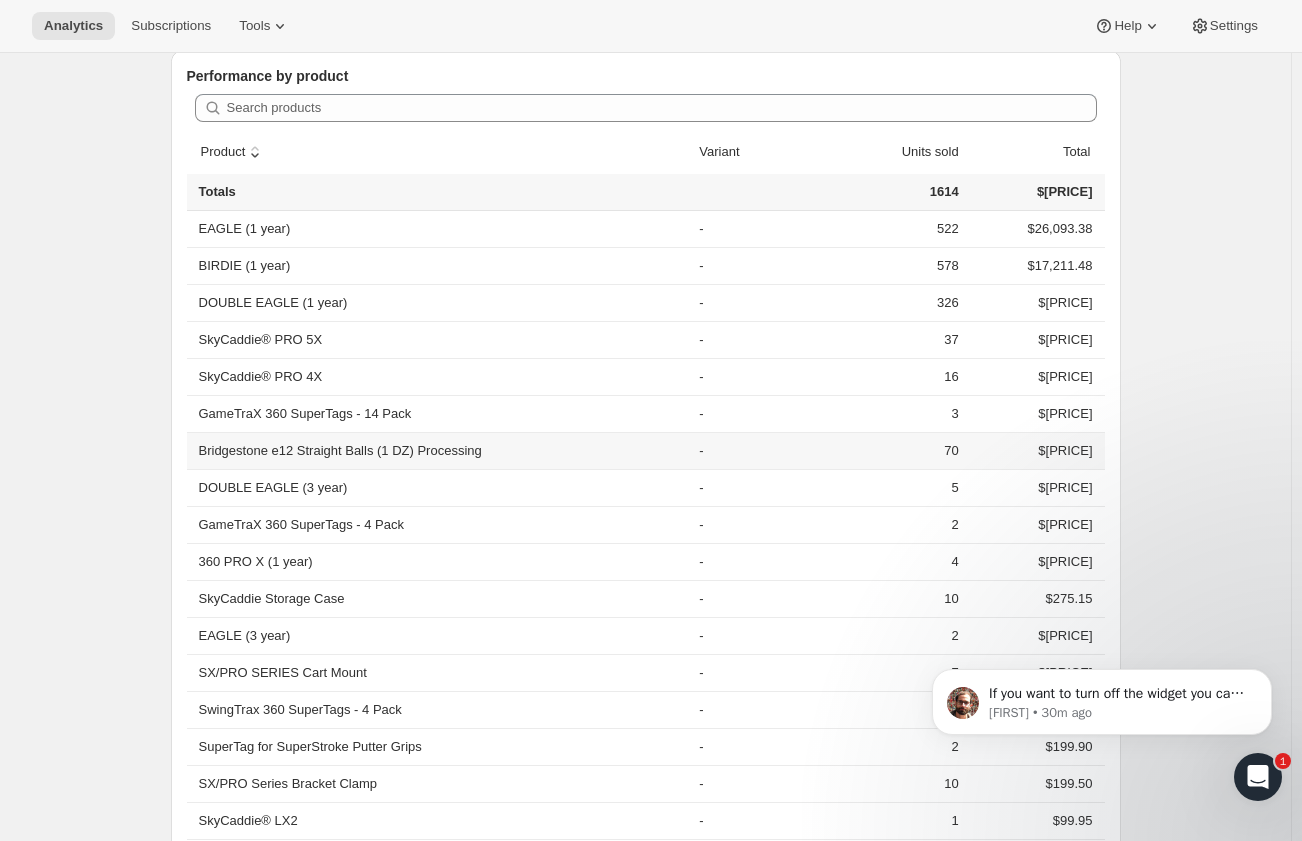 click on "Bridgestone e12 Straight Balls (1 DZ) Processing" at bounding box center [440, 450] 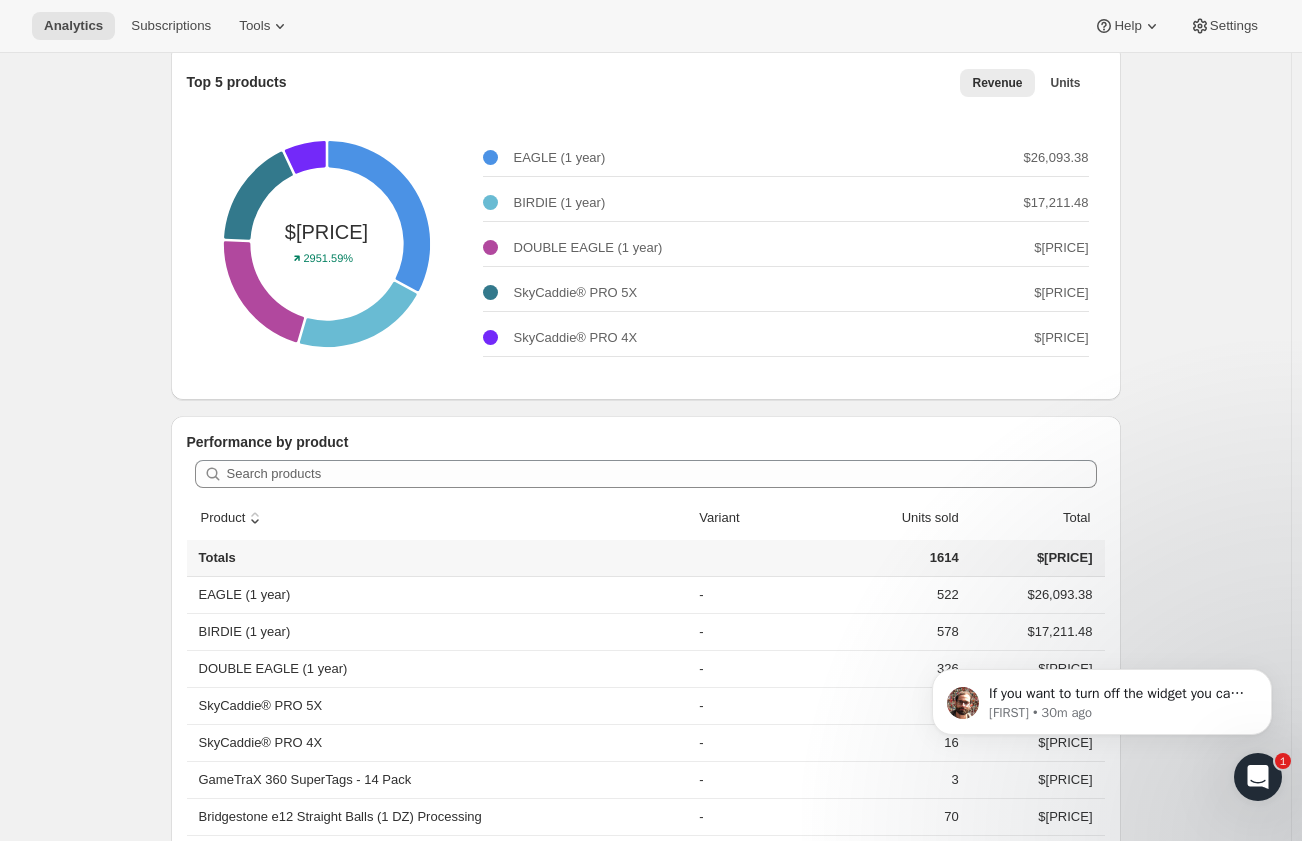 scroll, scrollTop: 57, scrollLeft: 0, axis: vertical 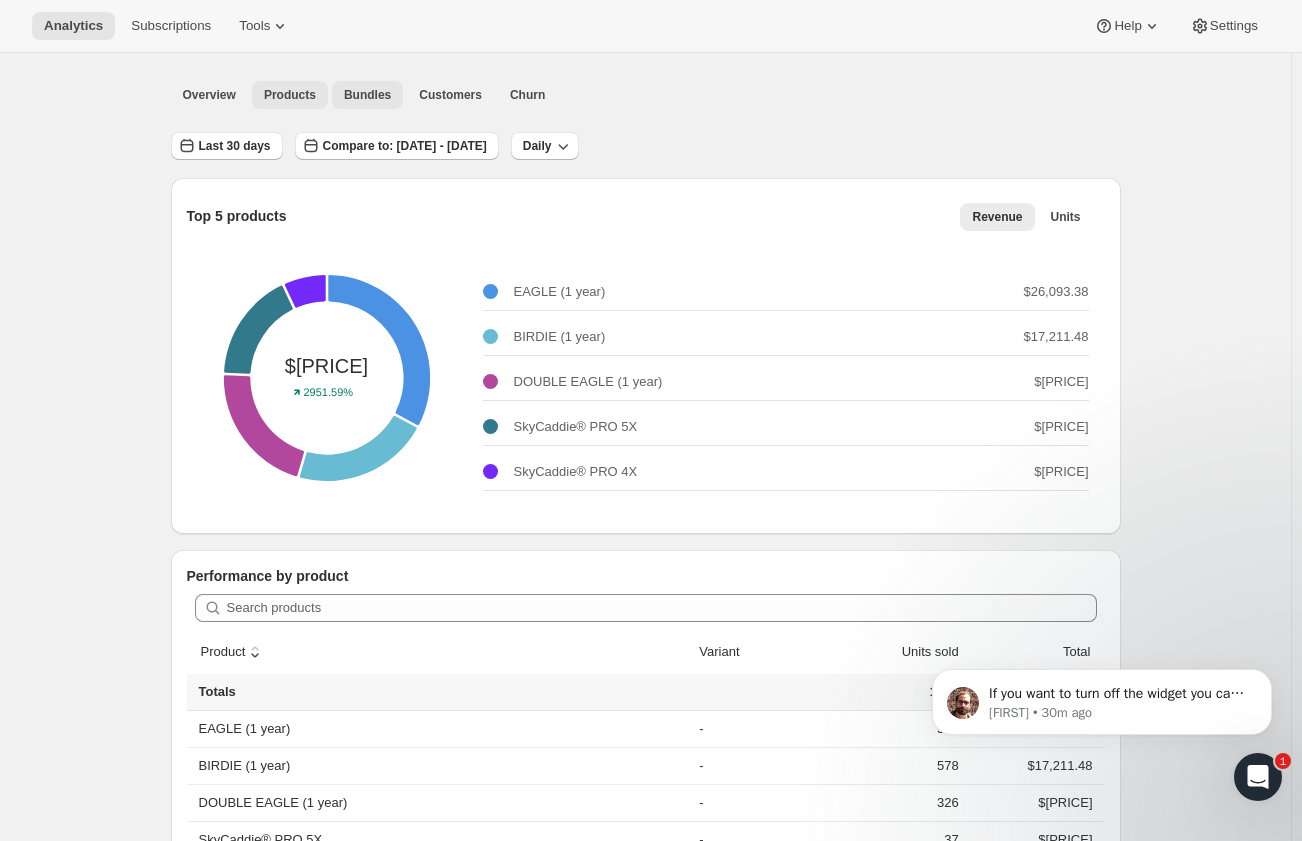 click on "Bundles" at bounding box center (367, 95) 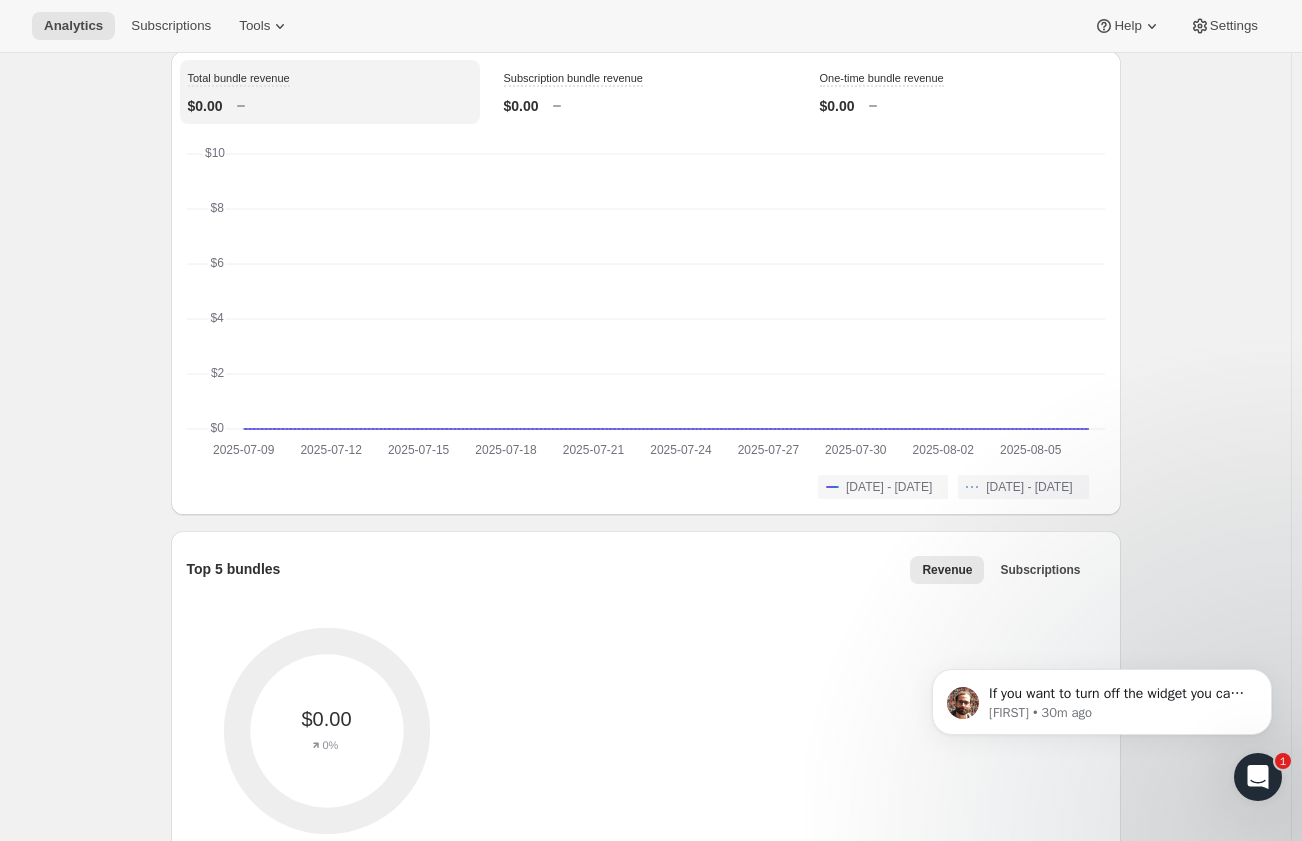 scroll, scrollTop: 0, scrollLeft: 0, axis: both 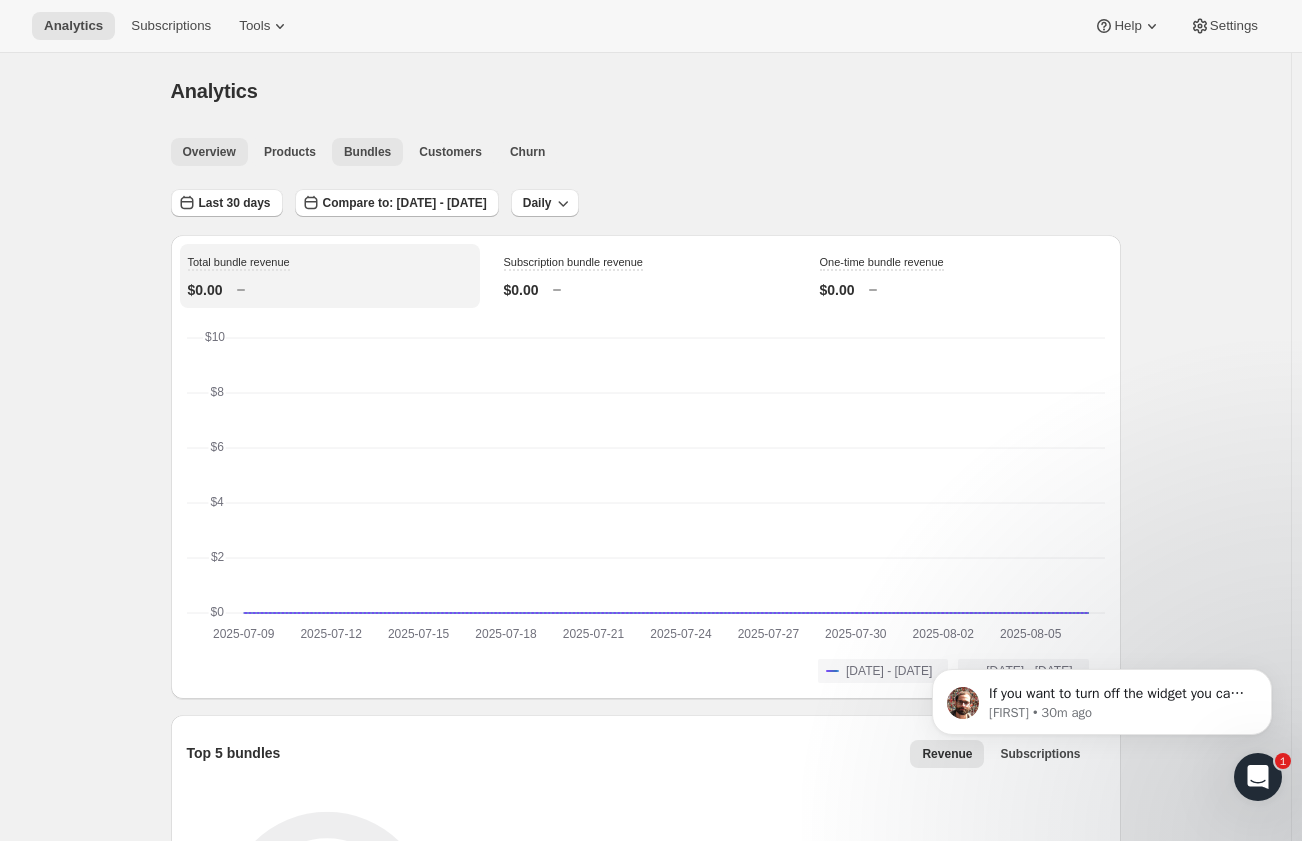 click on "Overview" at bounding box center (209, 152) 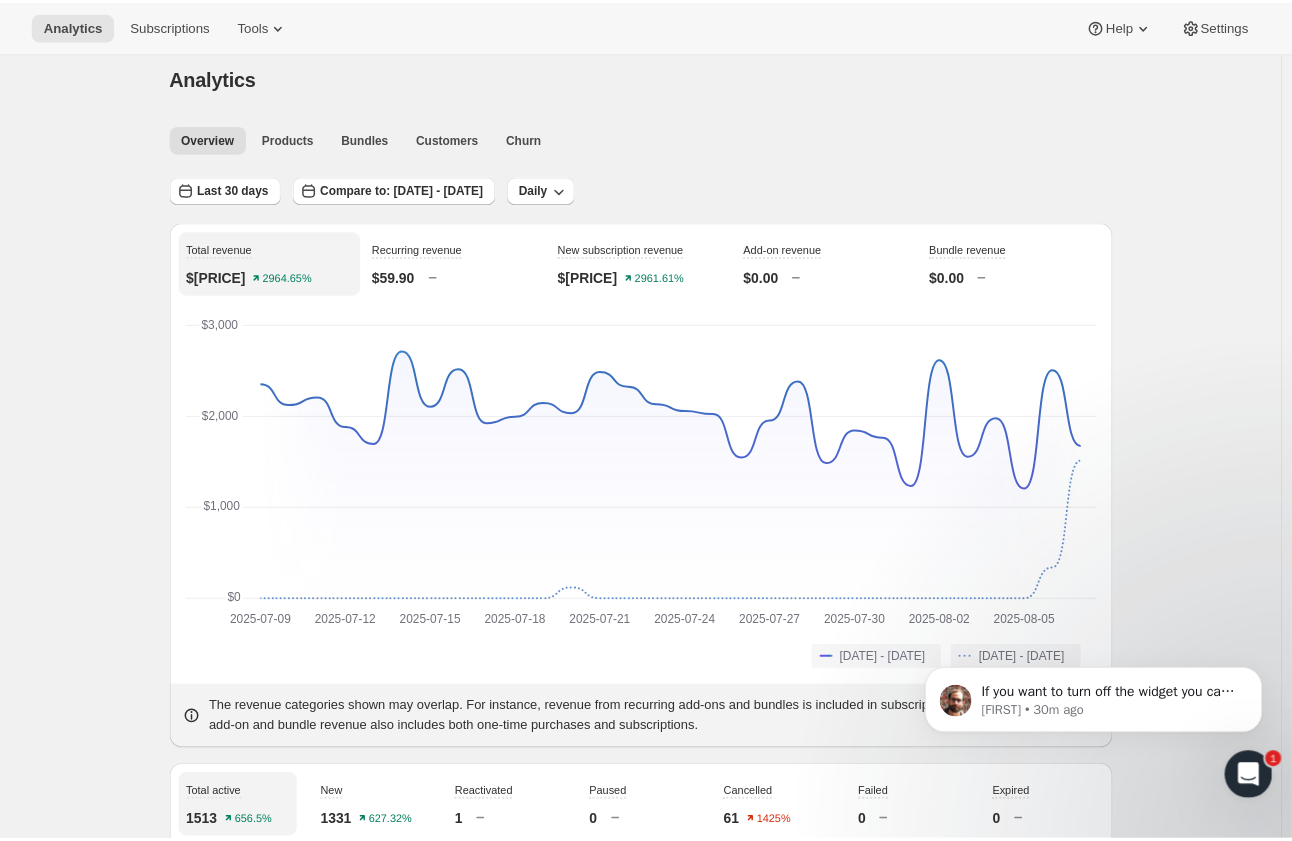 scroll, scrollTop: 0, scrollLeft: 0, axis: both 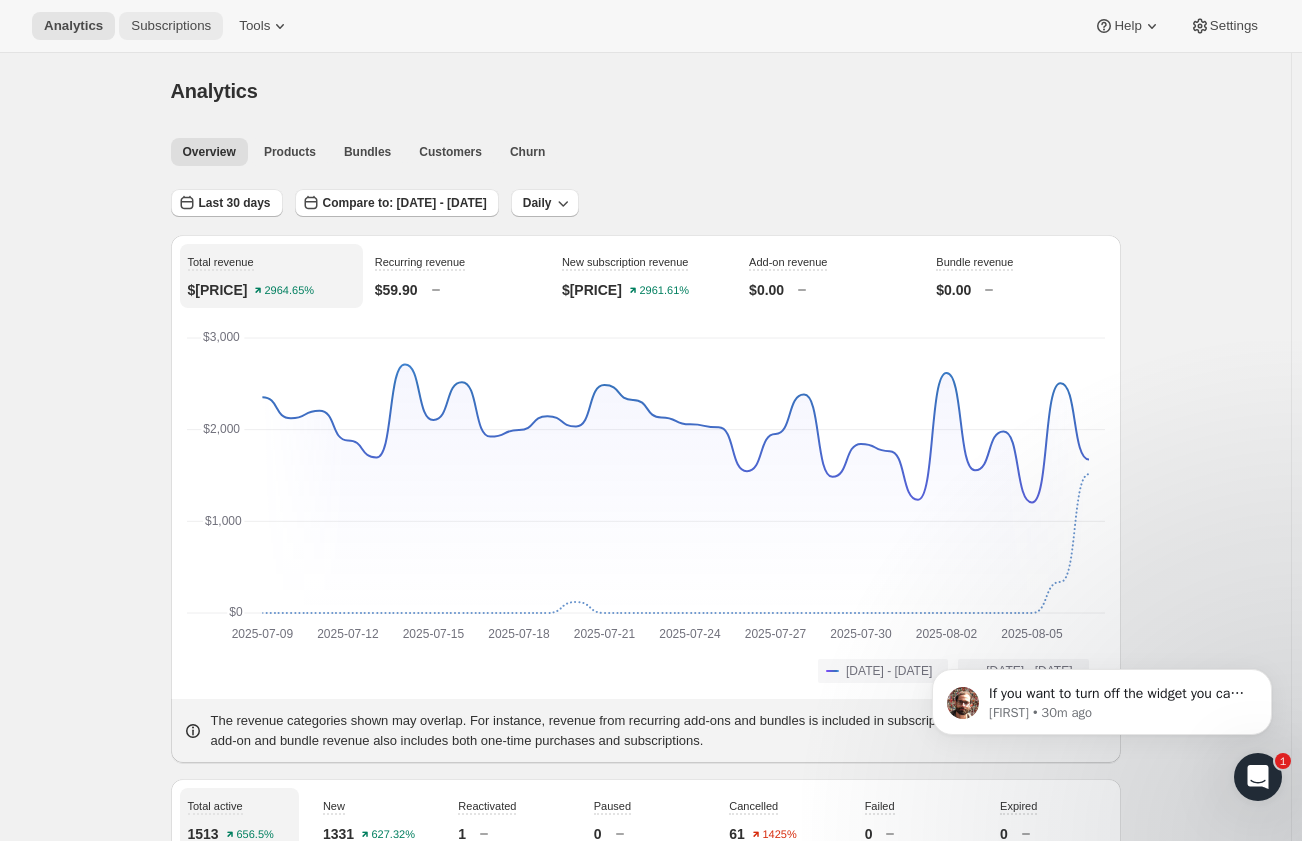 click on "Subscriptions" at bounding box center (171, 26) 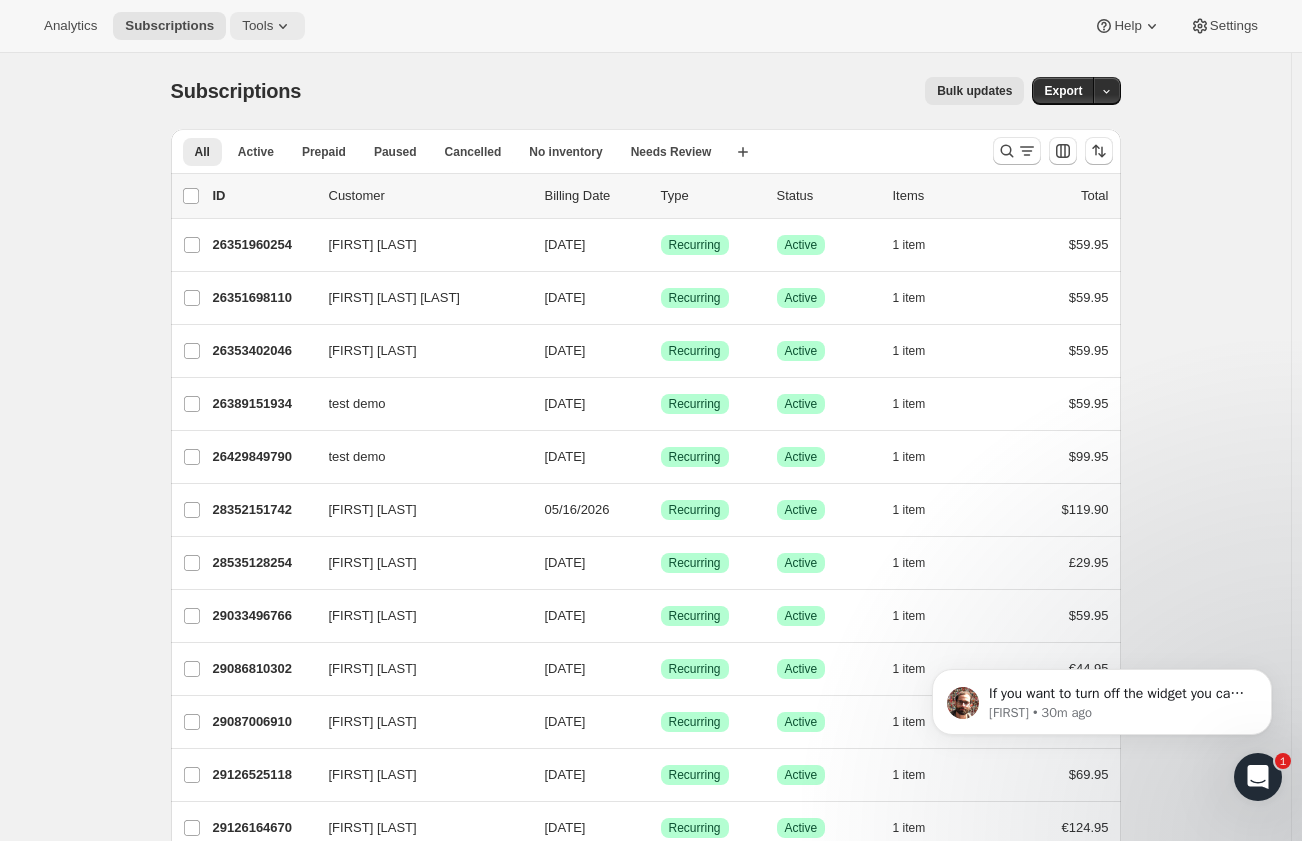 click on "Tools" at bounding box center (257, 26) 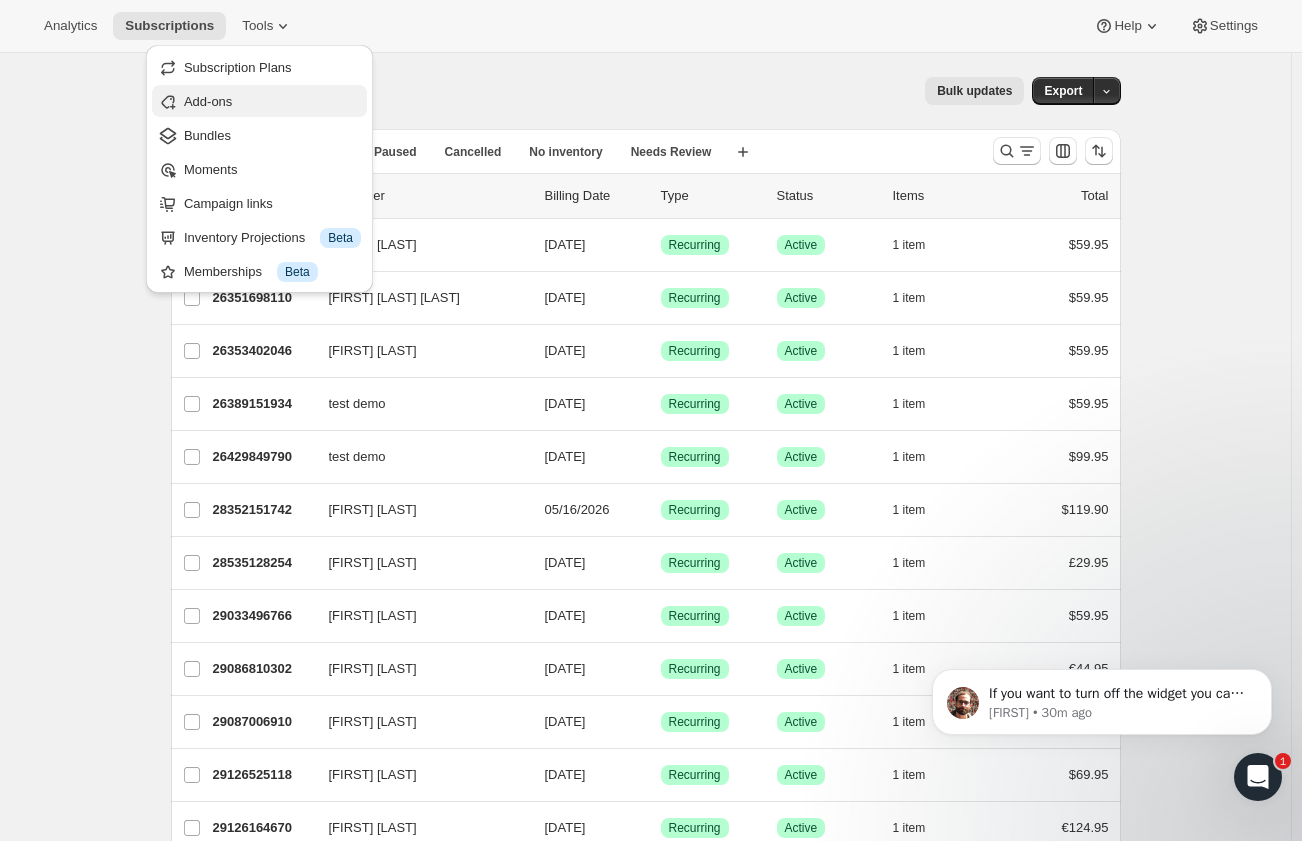 click on "Add-ons" at bounding box center (208, 101) 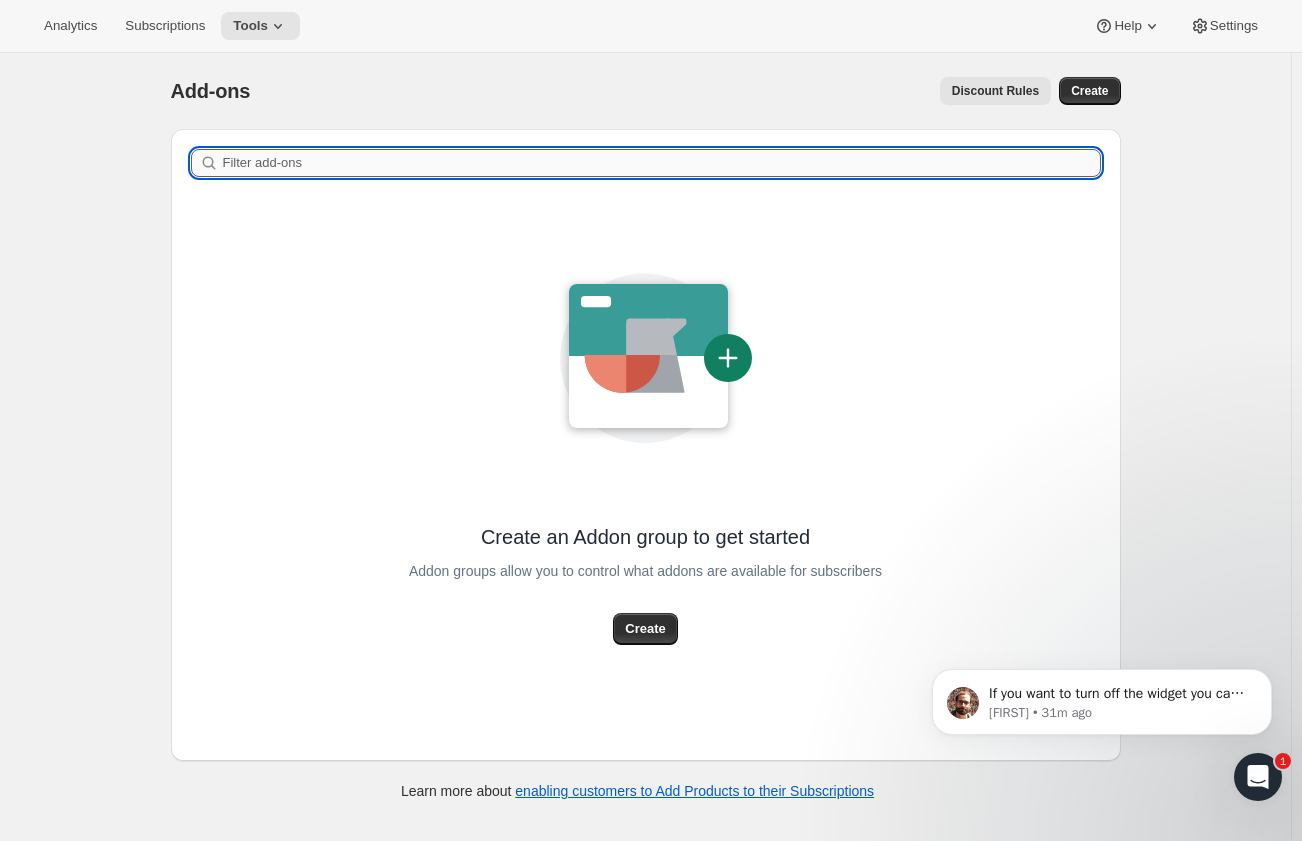 click on "Filter add-ons" at bounding box center [662, 163] 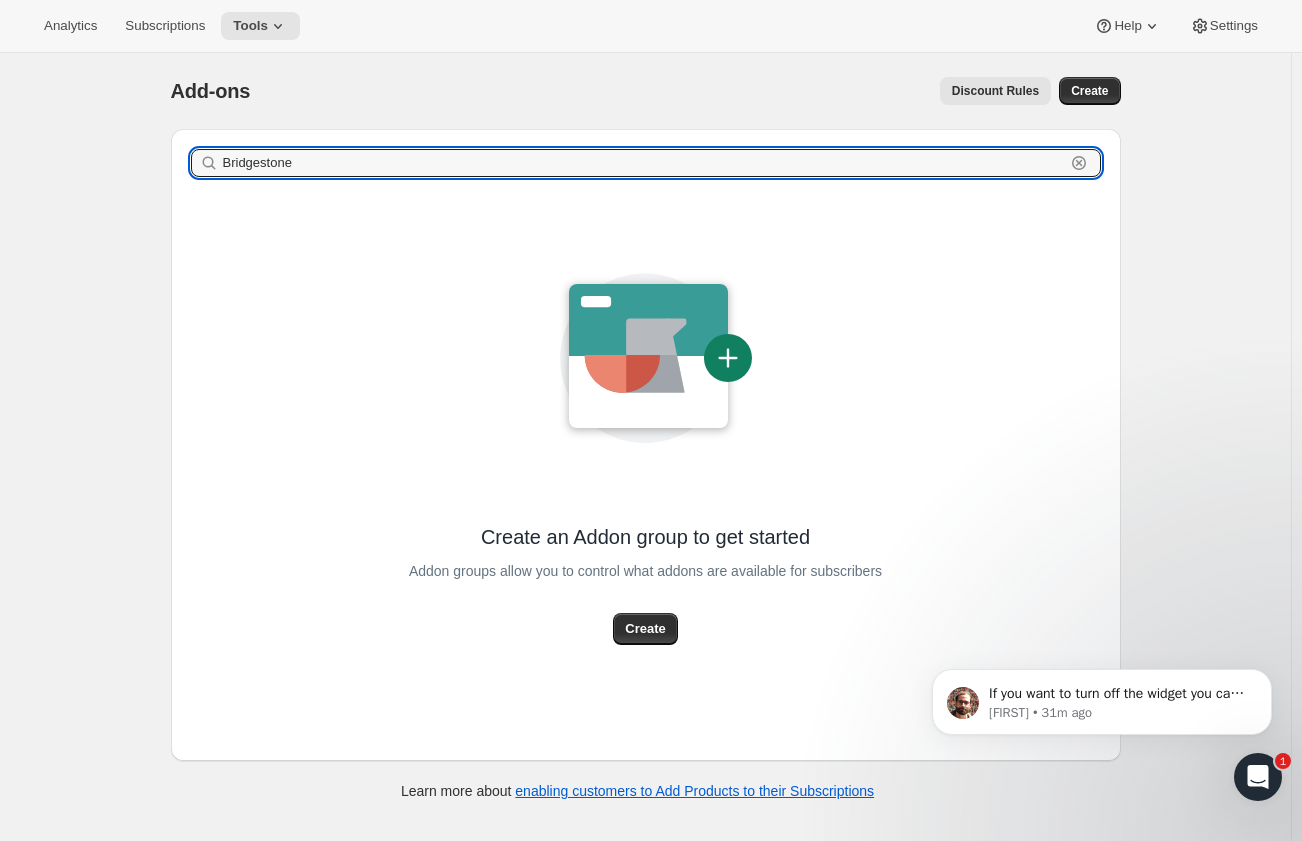 type on "Bridgestone" 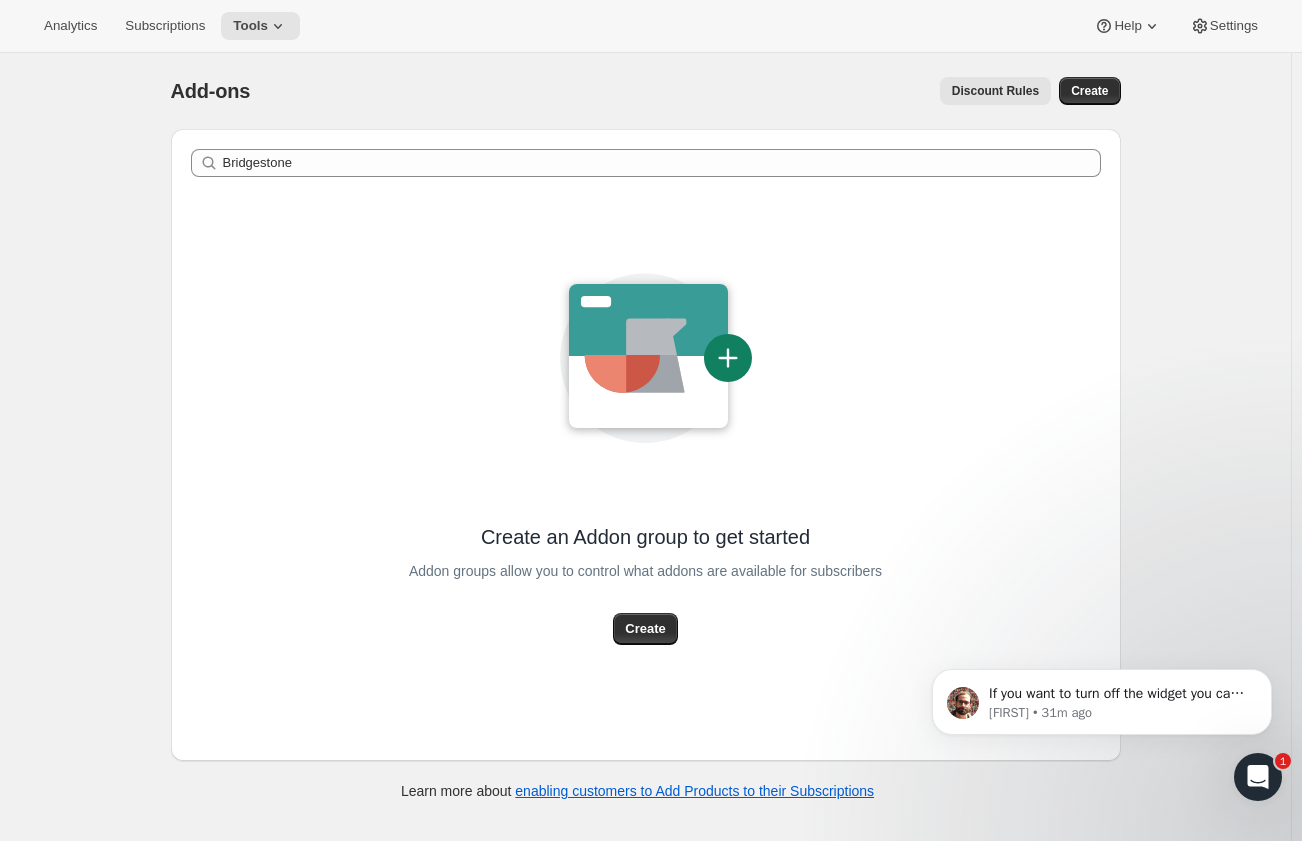 click on "Discount Rules" at bounding box center (995, 91) 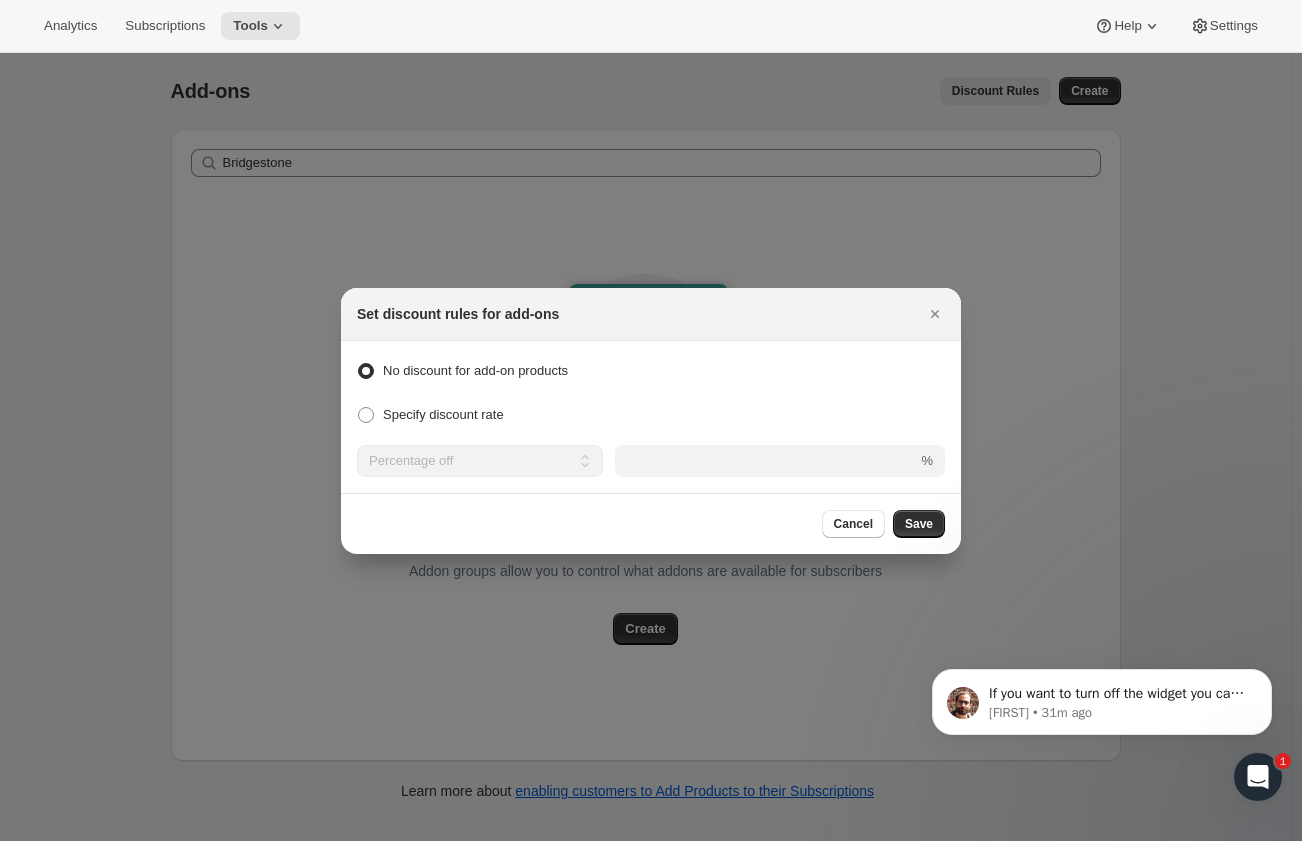 click at bounding box center [651, 420] 